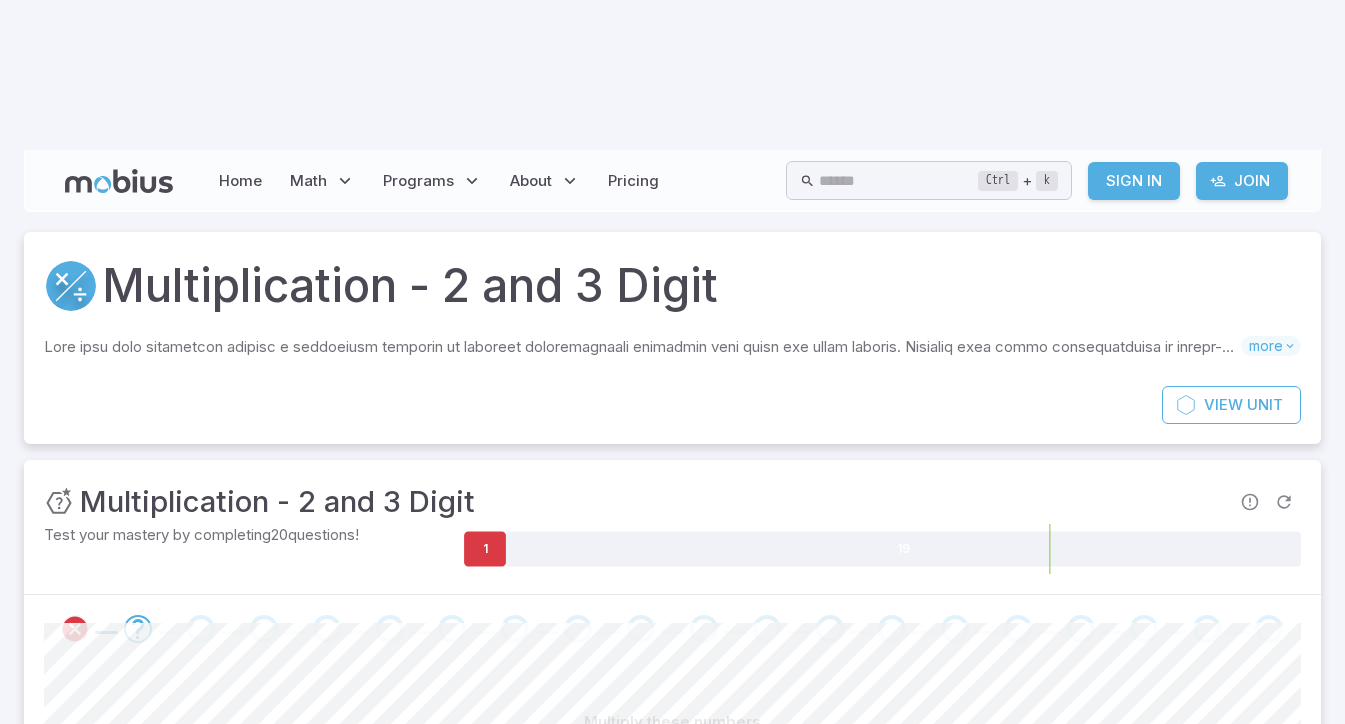 scroll, scrollTop: 0, scrollLeft: 0, axis: both 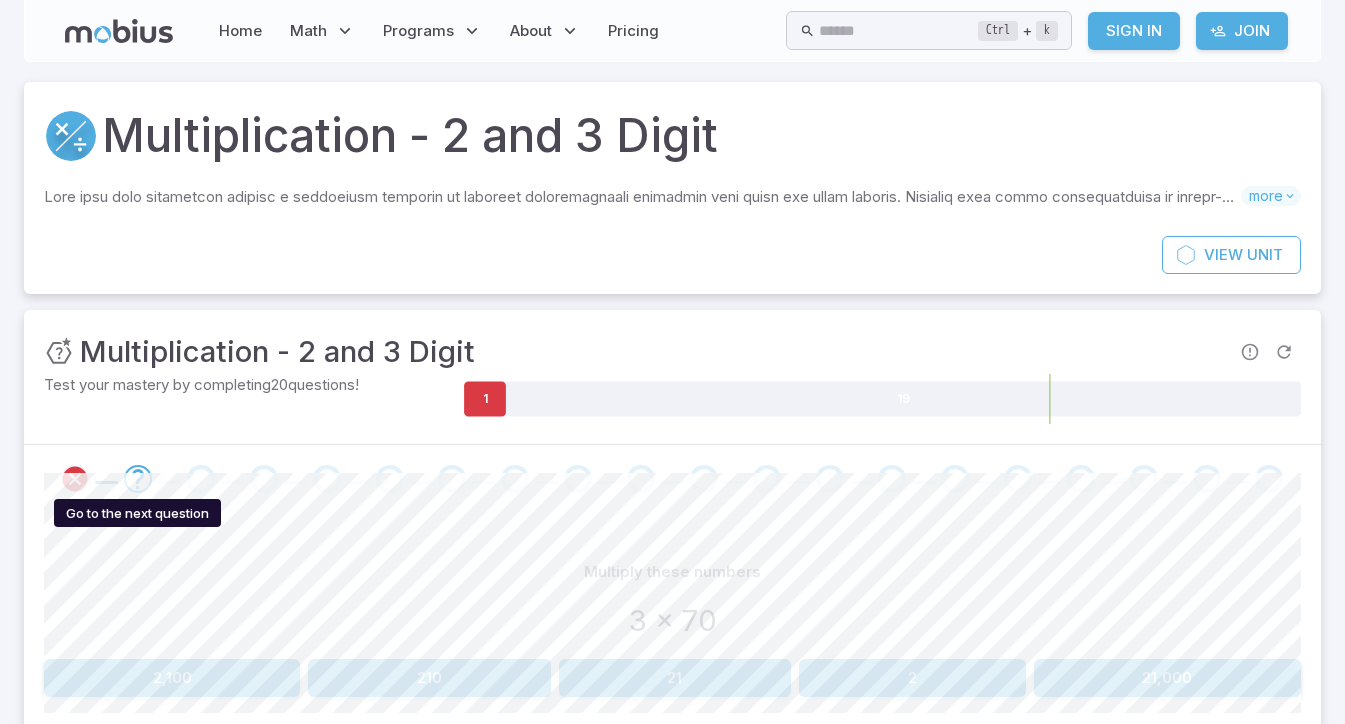 click at bounding box center [138, 479] 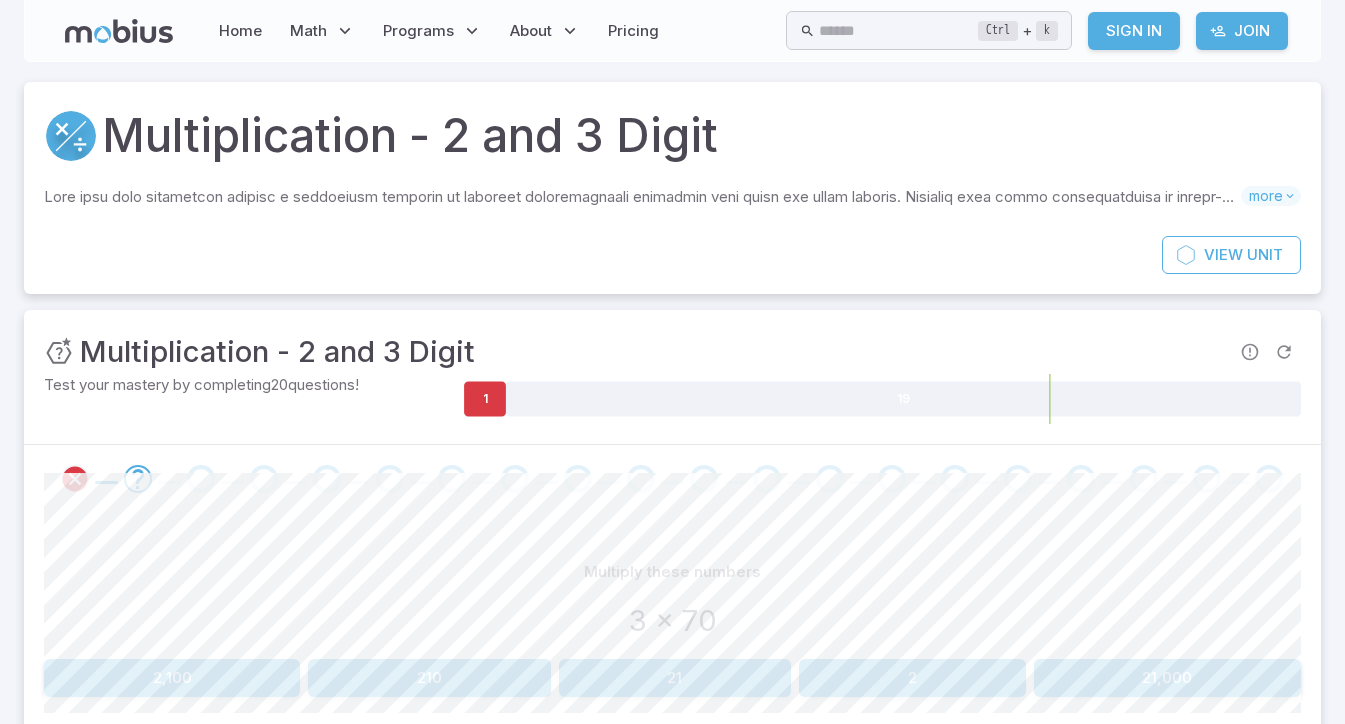 click on "Join" at bounding box center [1242, 31] 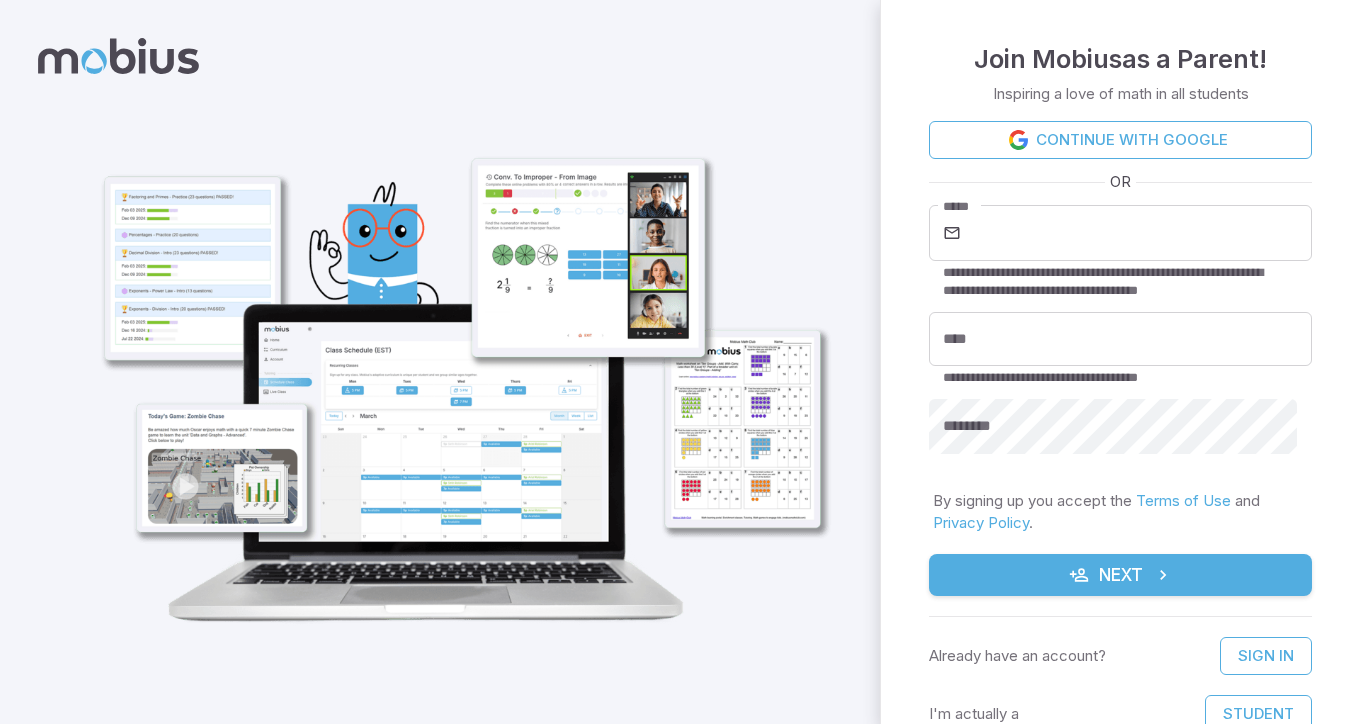 click on "Continue with Google" at bounding box center [1120, 140] 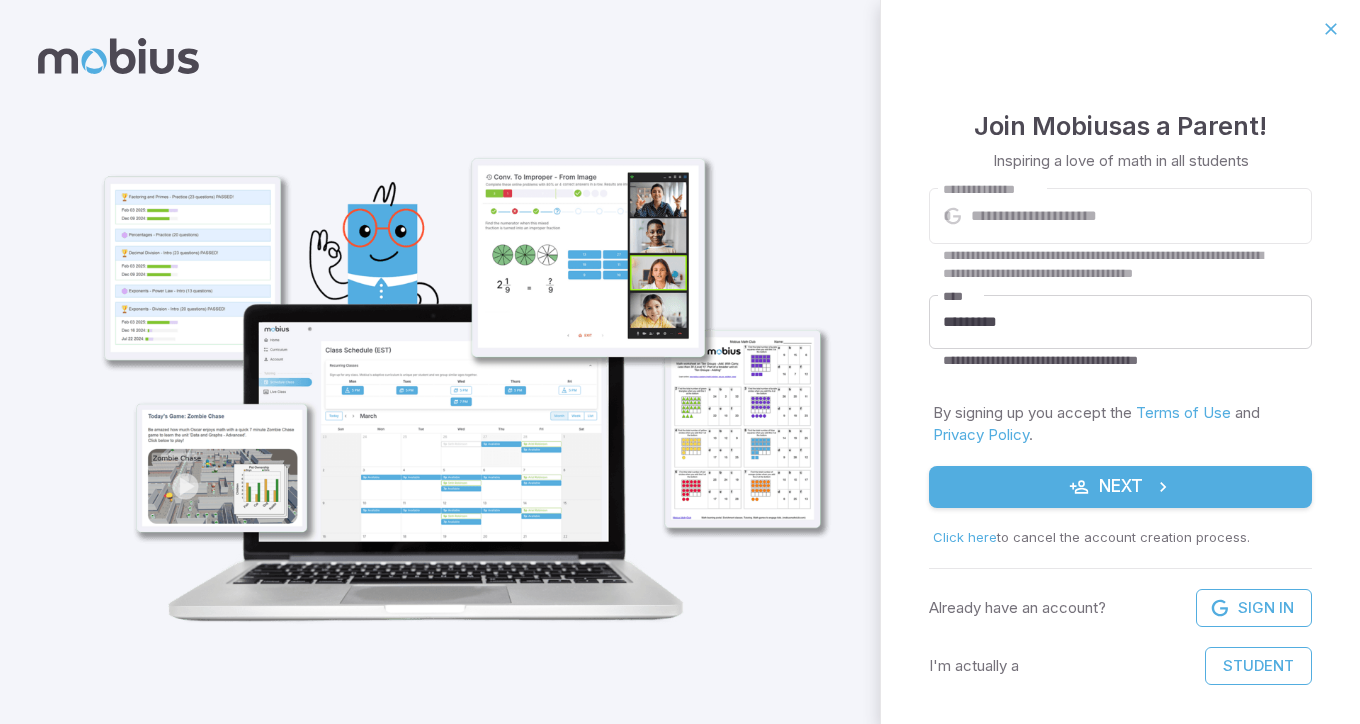 scroll, scrollTop: 0, scrollLeft: 0, axis: both 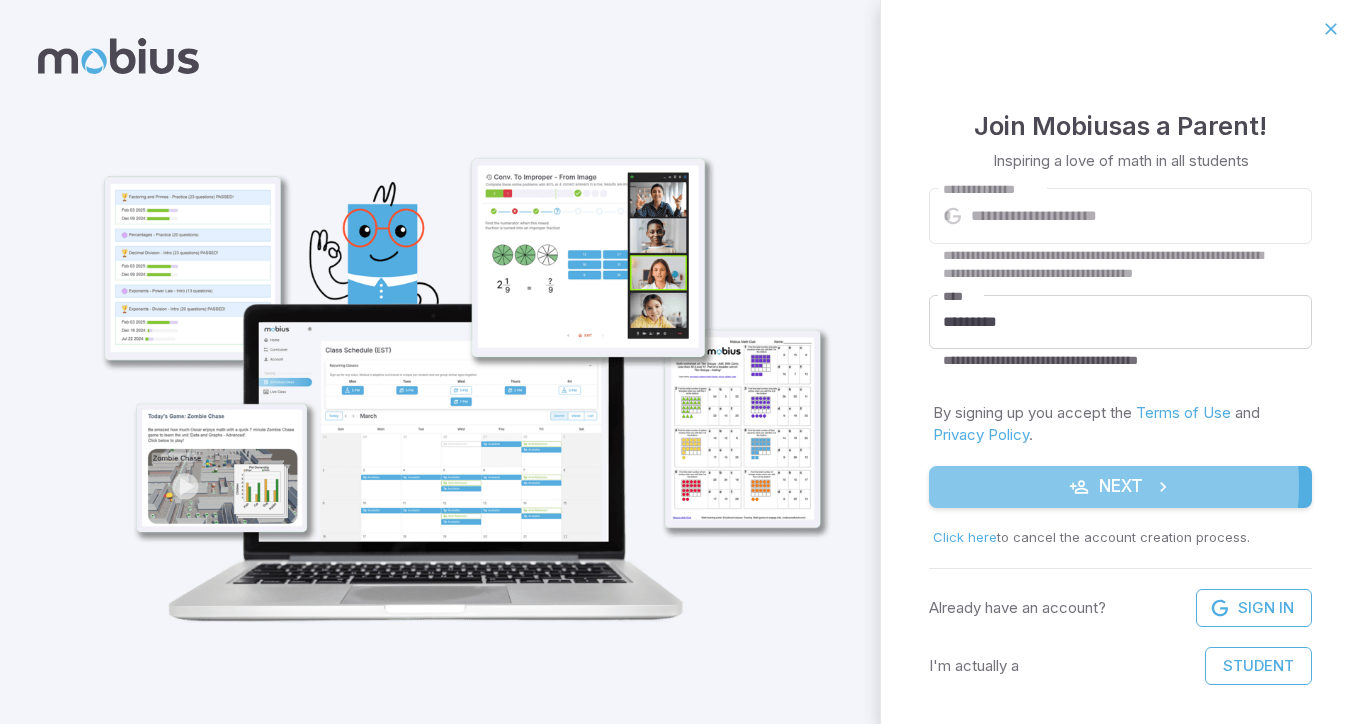 click on "Next" at bounding box center [1120, 487] 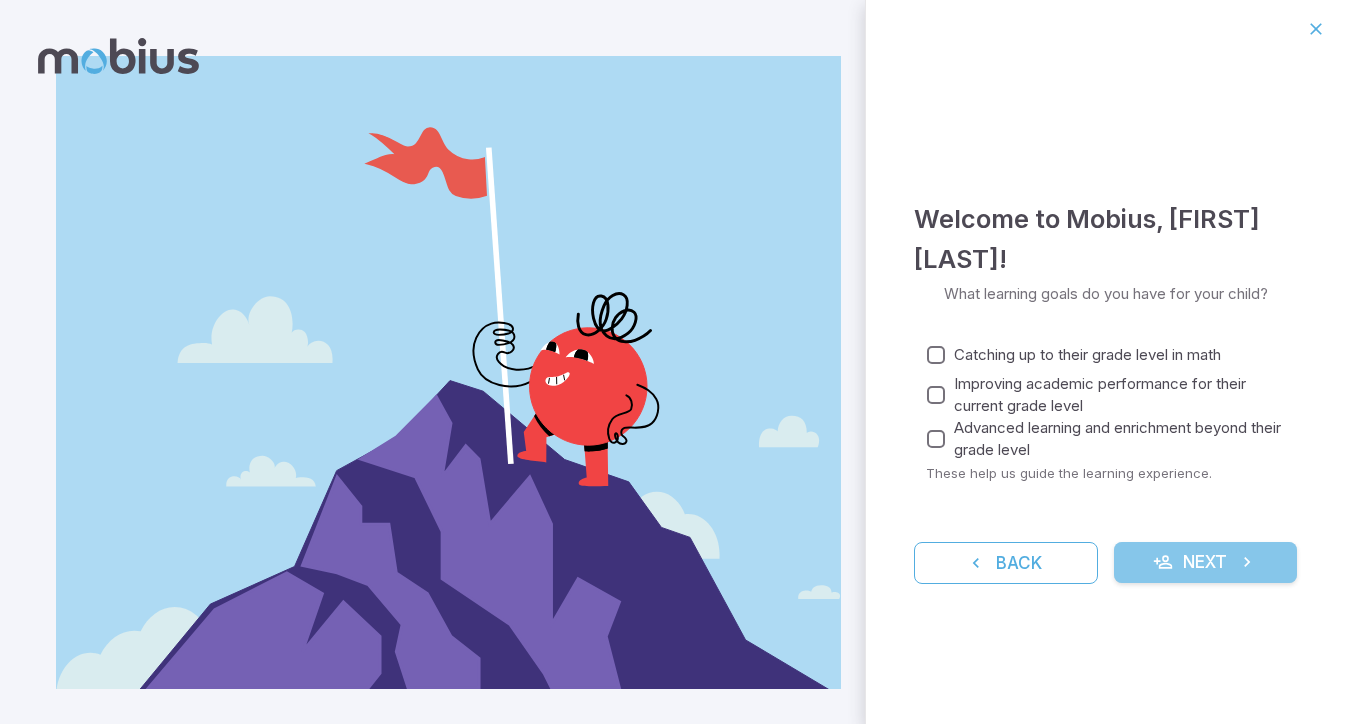 click on "Next" at bounding box center [1206, 563] 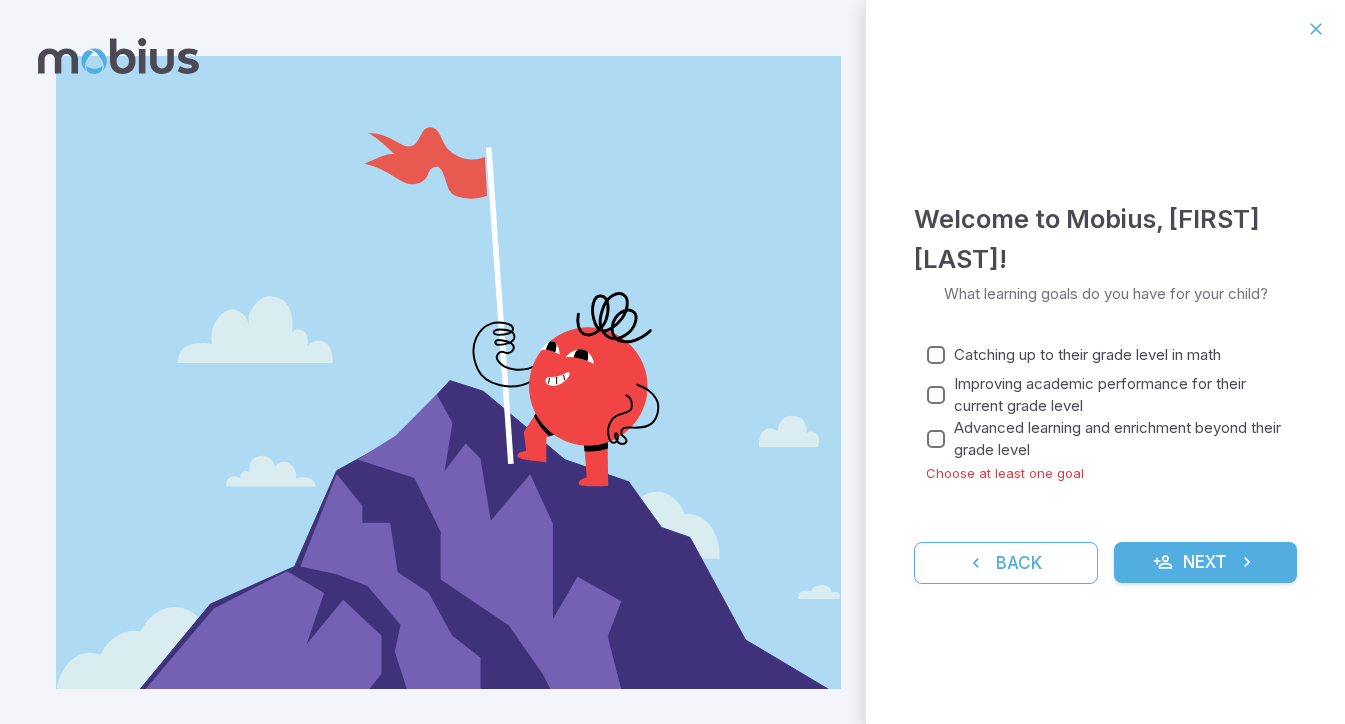 click on "Advanced learning and enrichment beyond their grade level" at bounding box center [1117, 439] 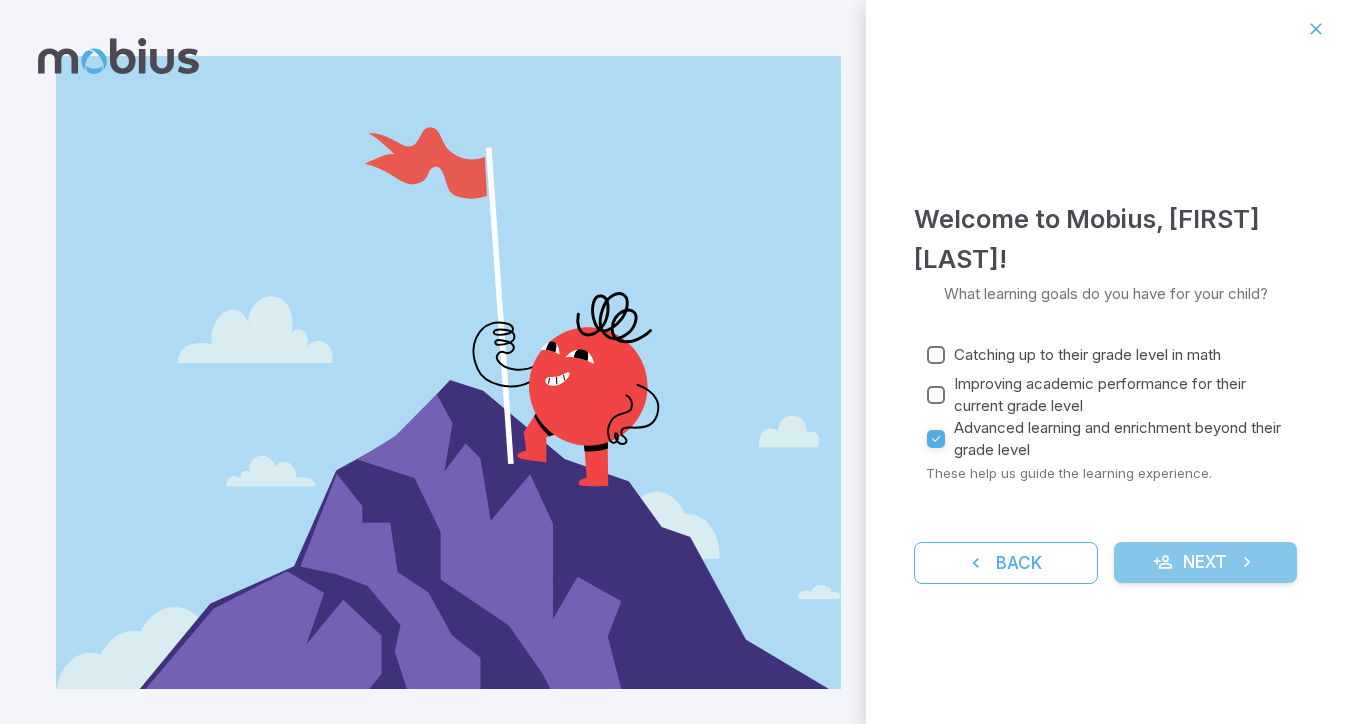click on "Next" at bounding box center (1206, 563) 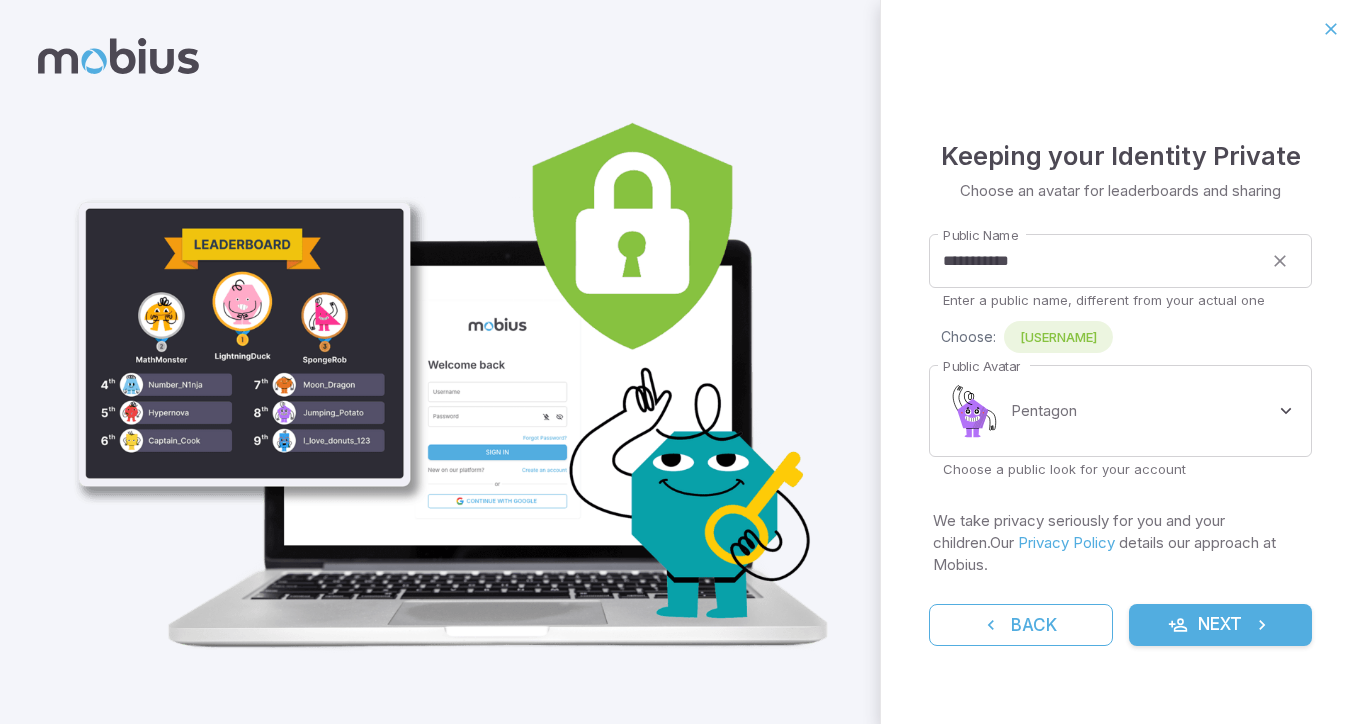 click on "**********" at bounding box center (680, 363) 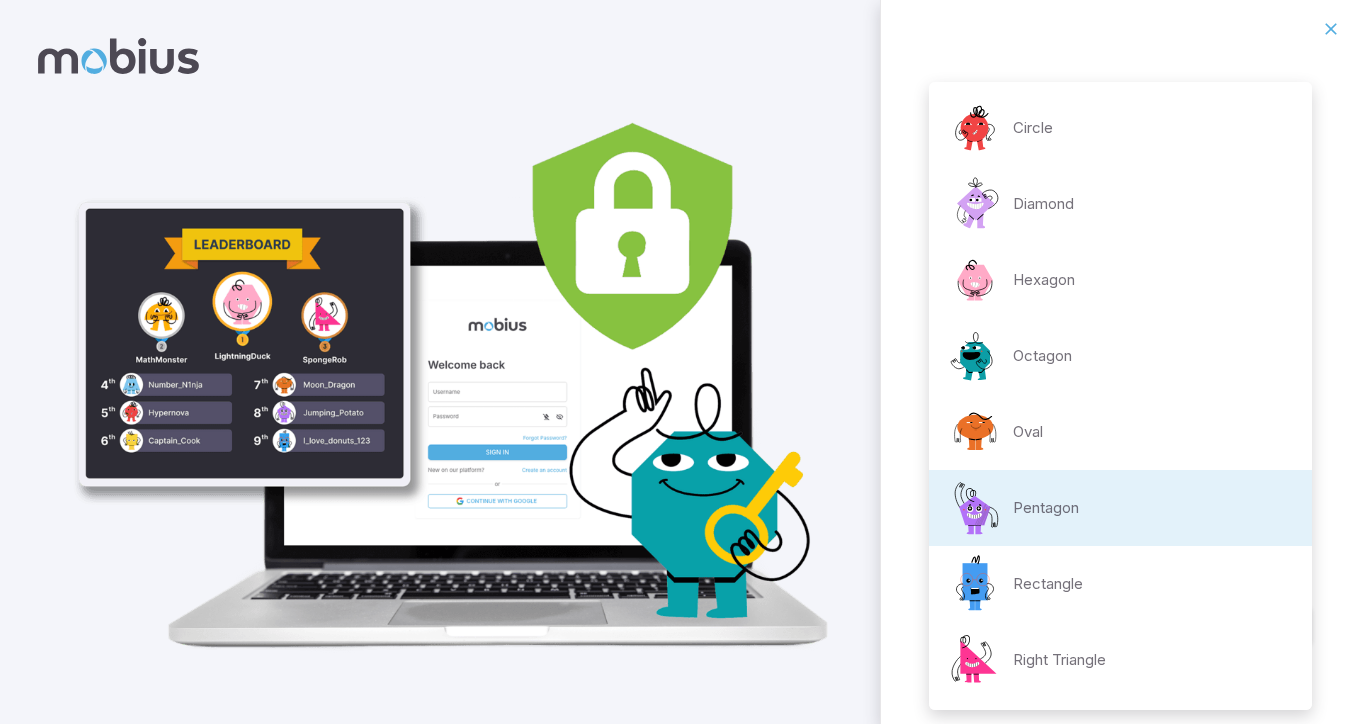 drag, startPoint x: 1074, startPoint y: 315, endPoint x: 1077, endPoint y: 246, distance: 69.065186 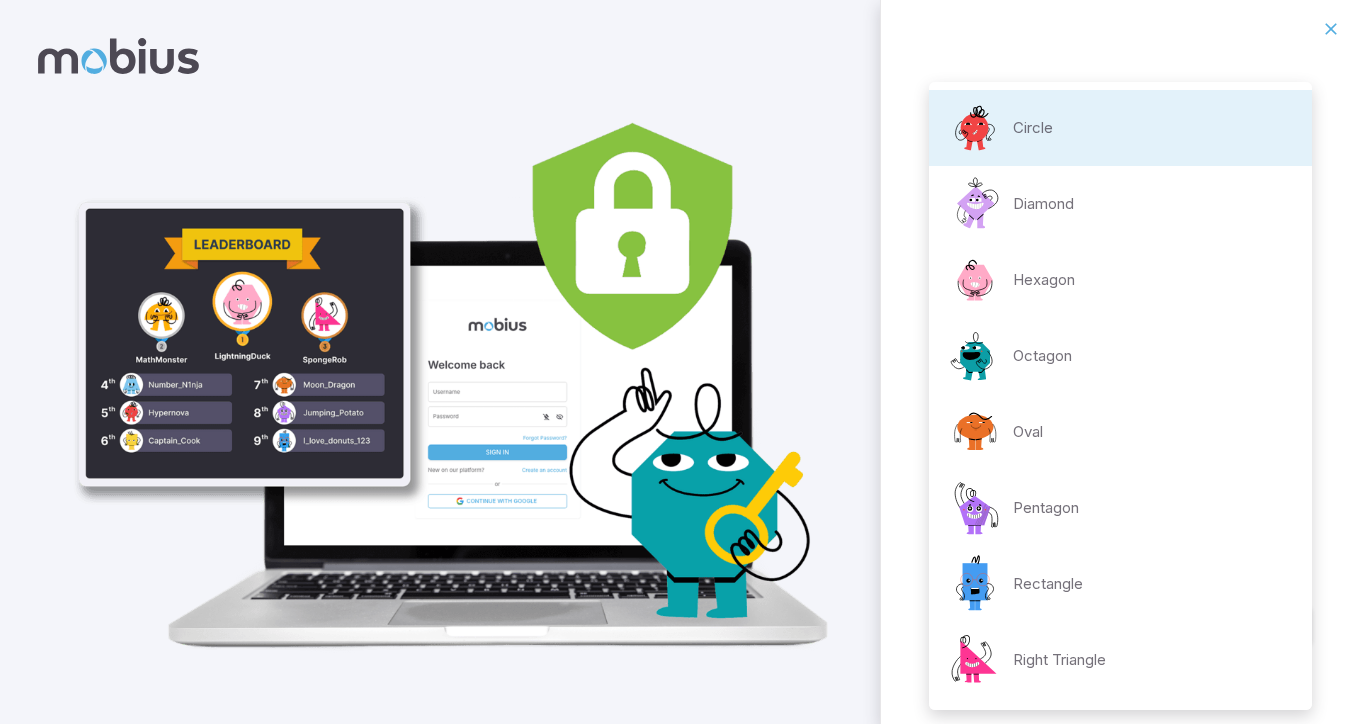 click on "**********" at bounding box center (680, 363) 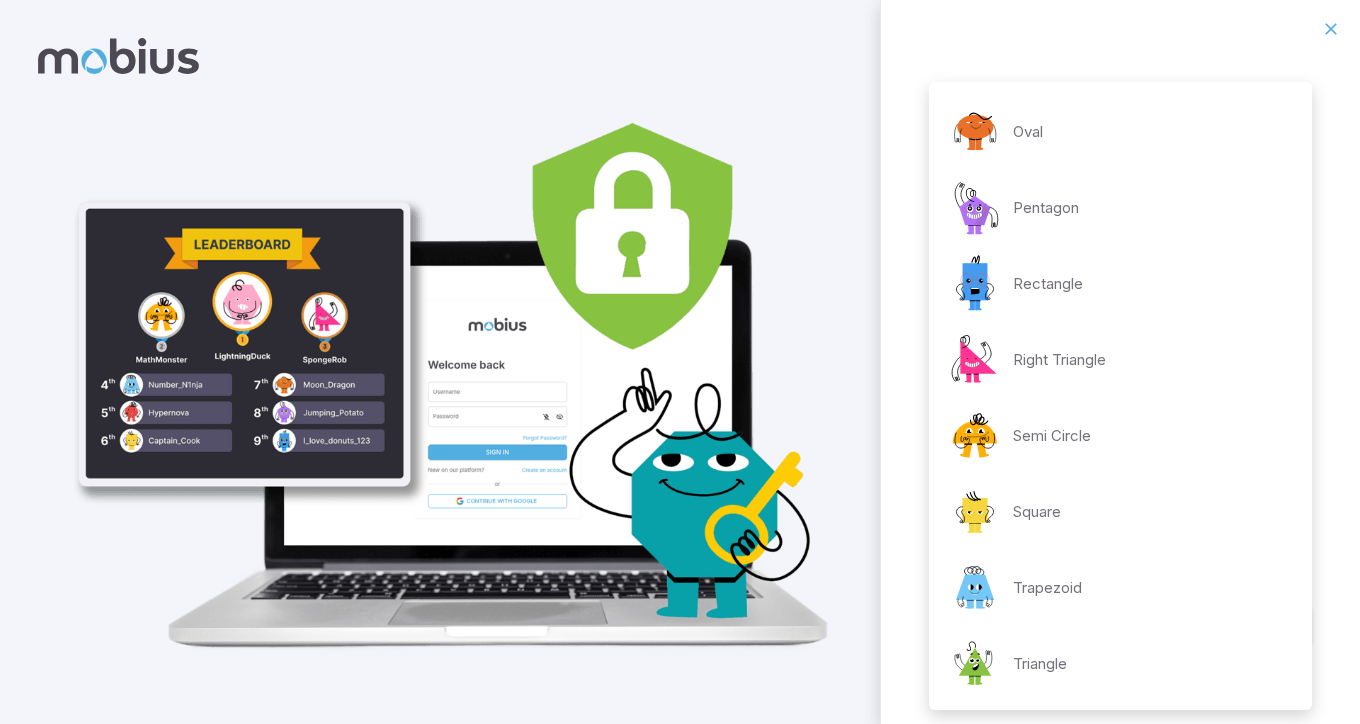 click at bounding box center (680, 362) 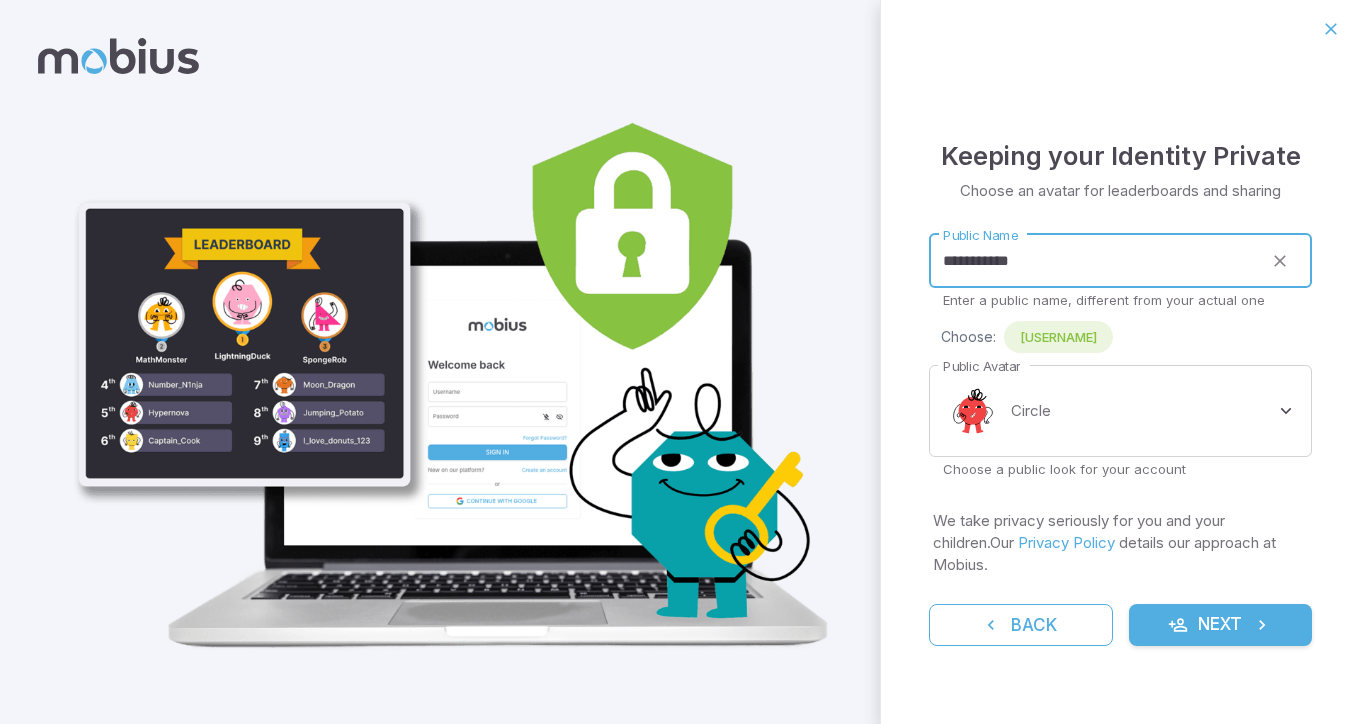 drag, startPoint x: 1059, startPoint y: 274, endPoint x: 870, endPoint y: 278, distance: 189.04233 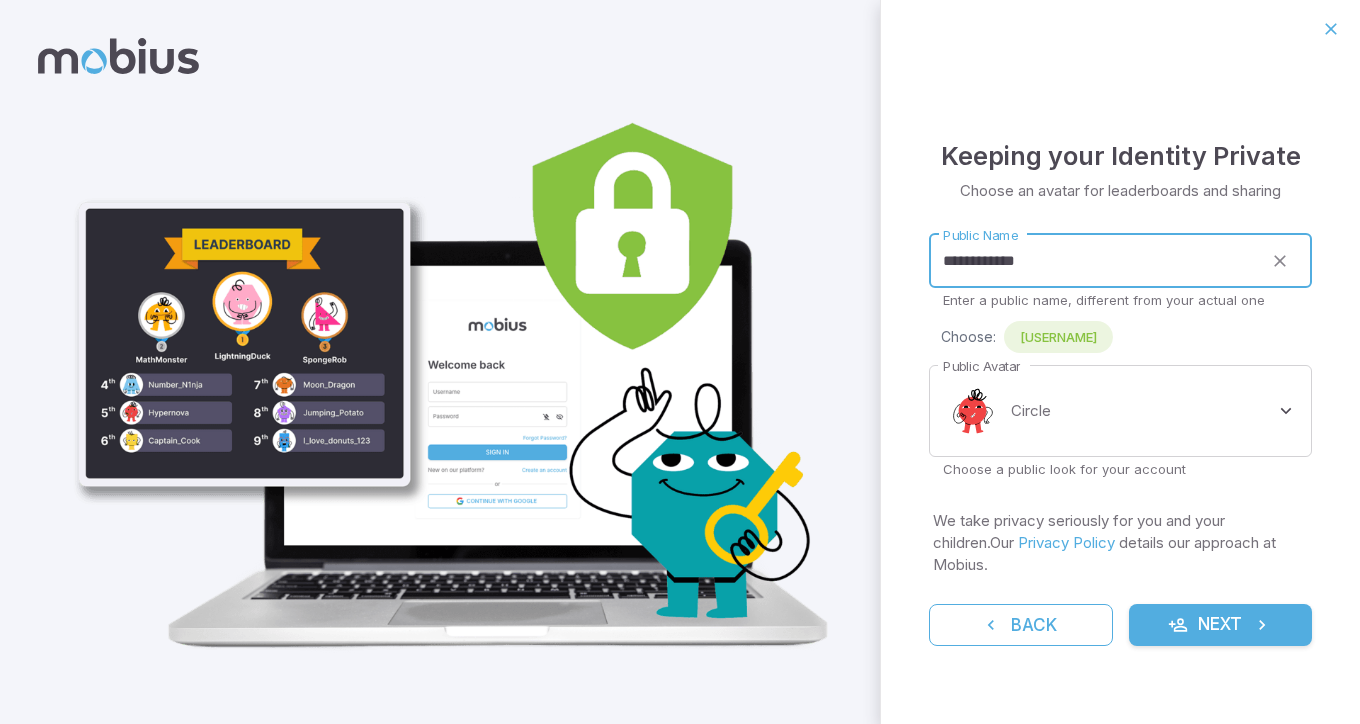 type on "**********" 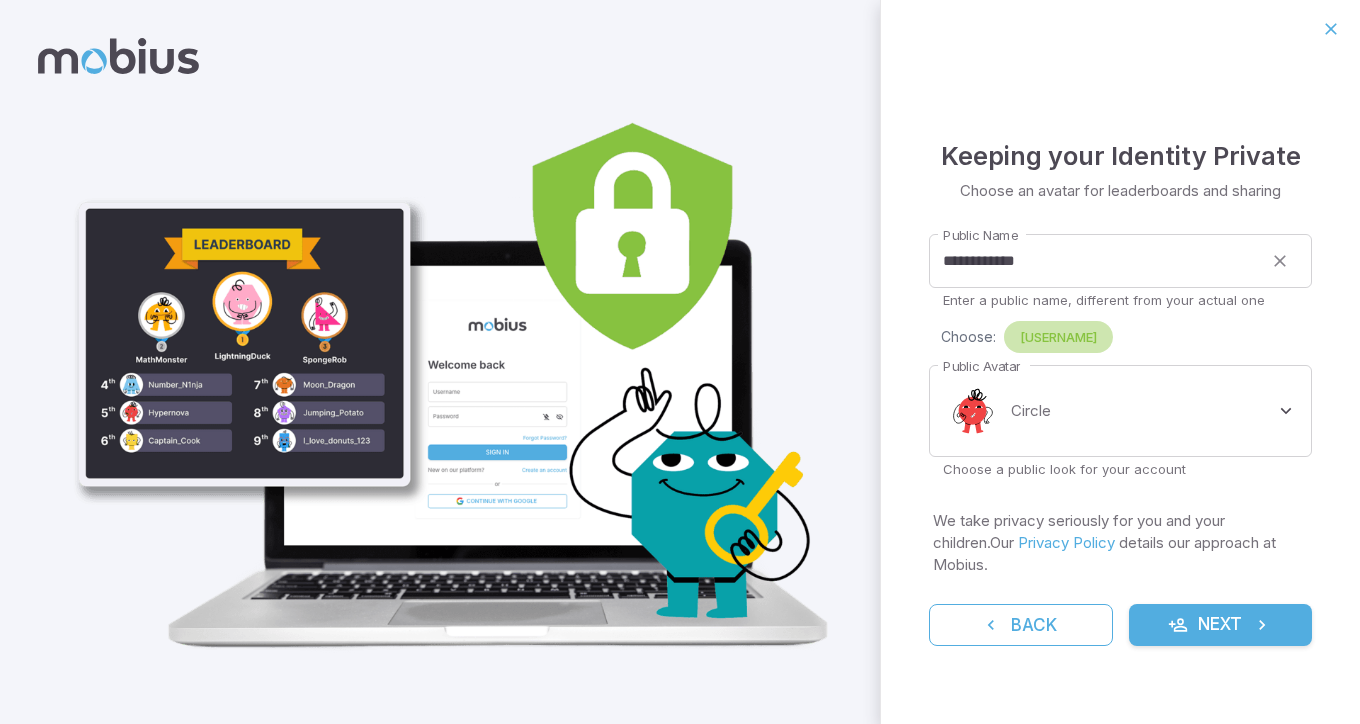 click on "panthers4532" at bounding box center [1058, 337] 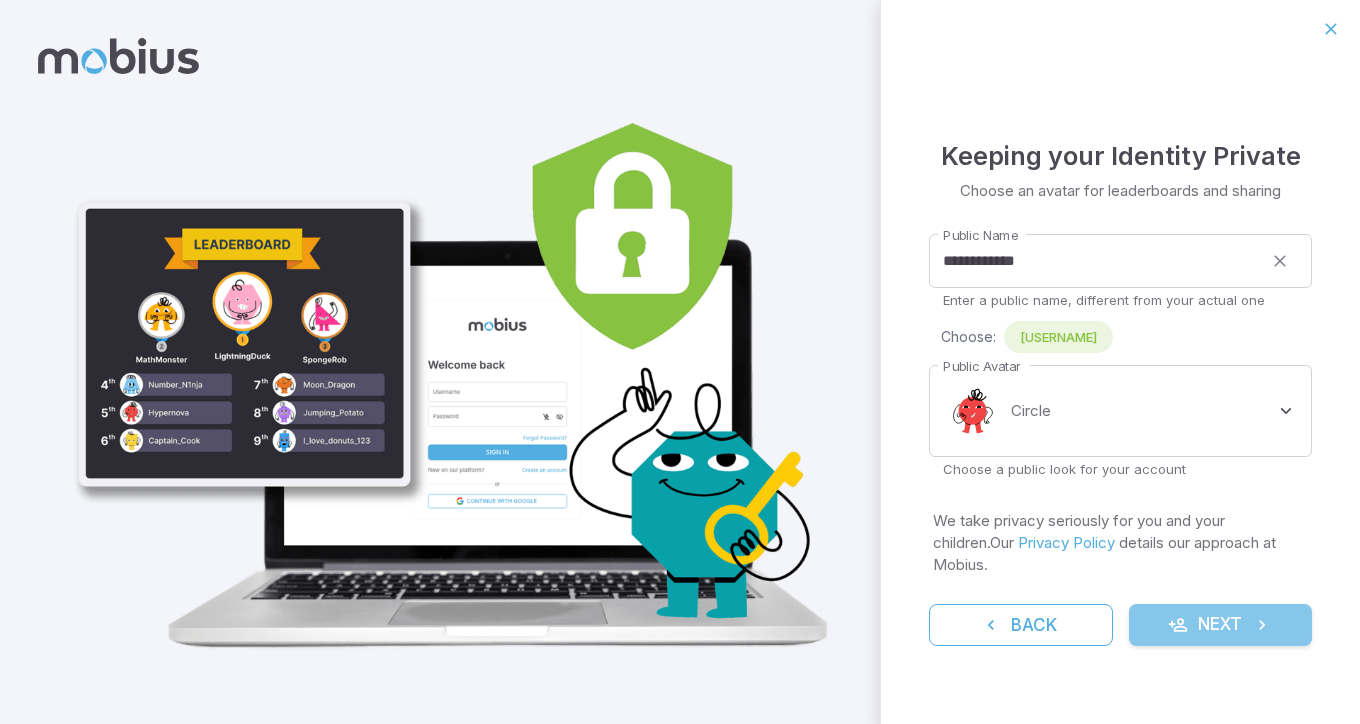 click on "Next" at bounding box center (1221, 625) 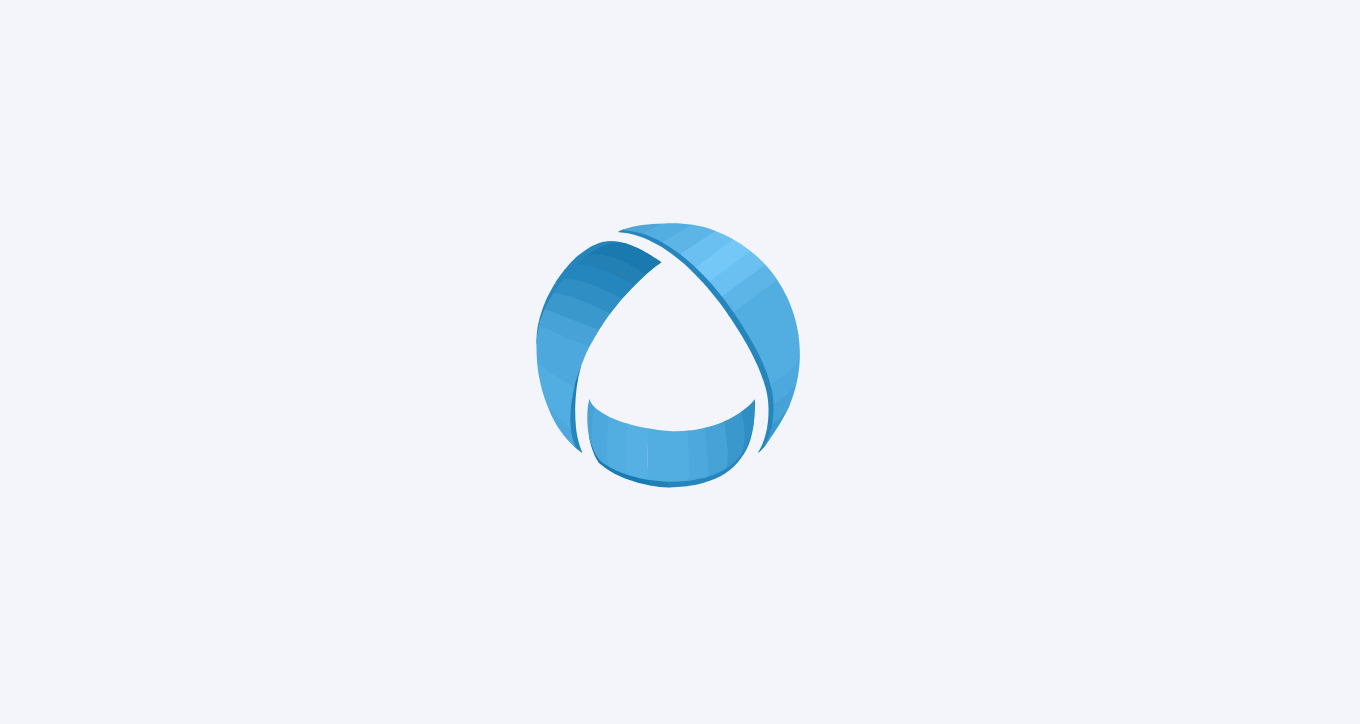 scroll, scrollTop: 0, scrollLeft: 0, axis: both 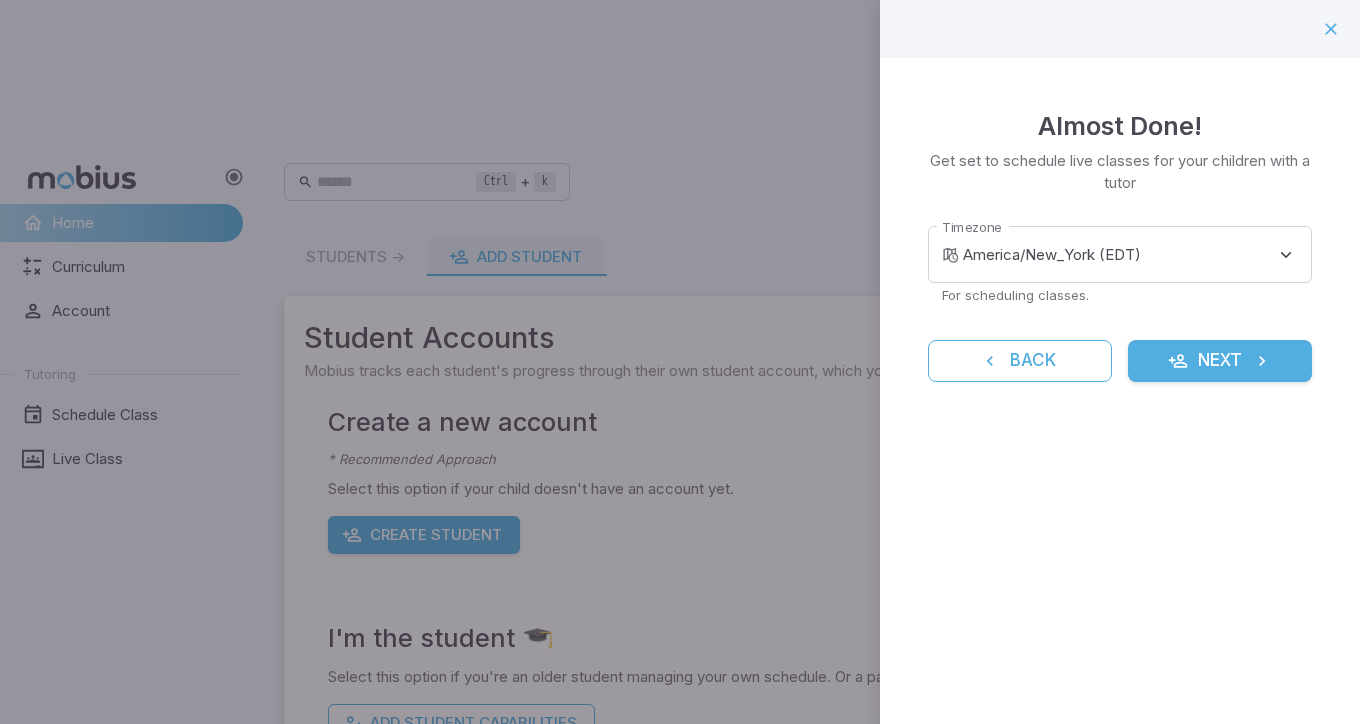 click on "**********" at bounding box center [680, 471] 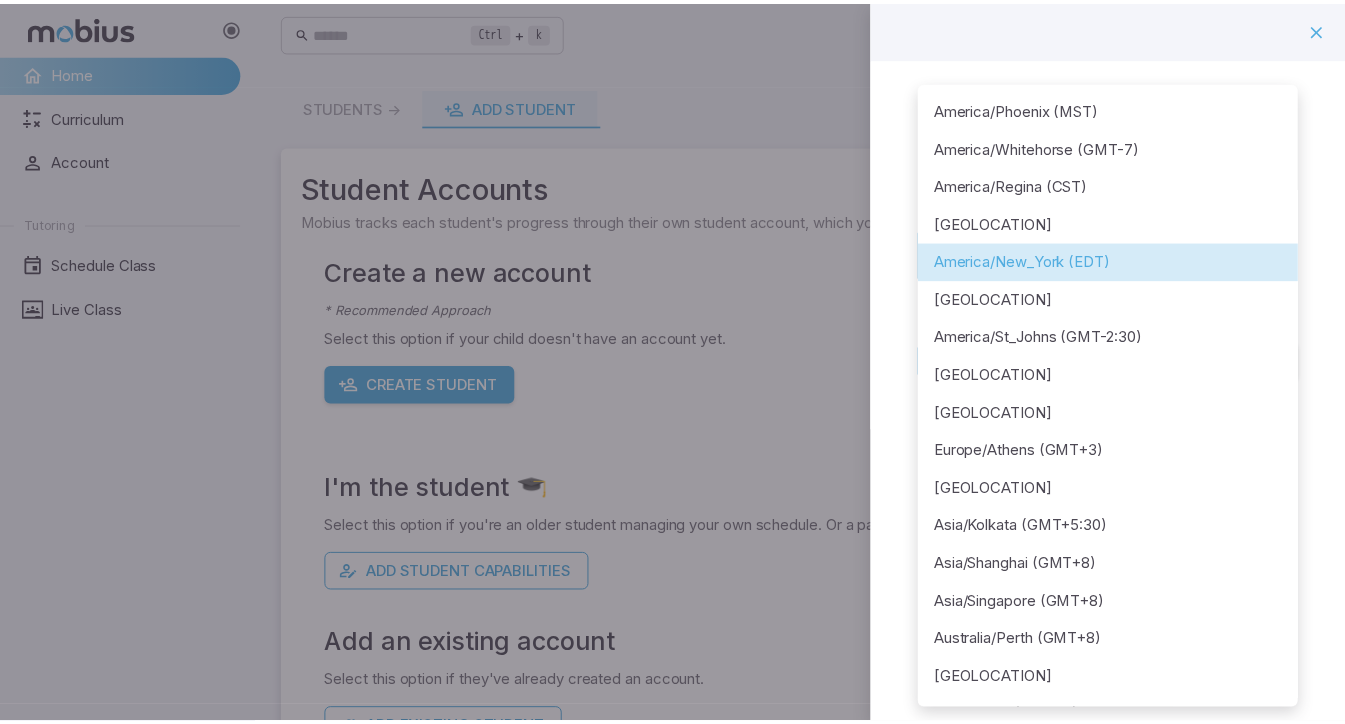 scroll, scrollTop: 0, scrollLeft: 0, axis: both 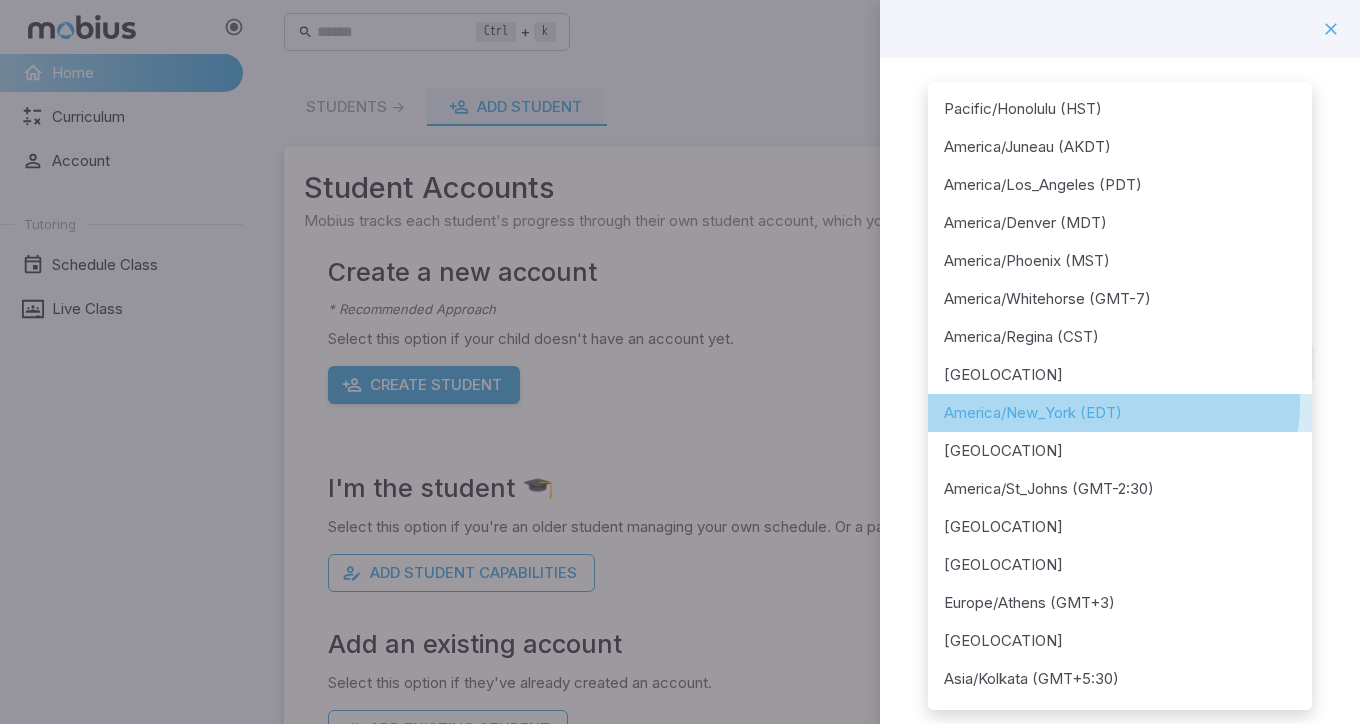 click on "America/New_York (EDT)" at bounding box center [1120, 413] 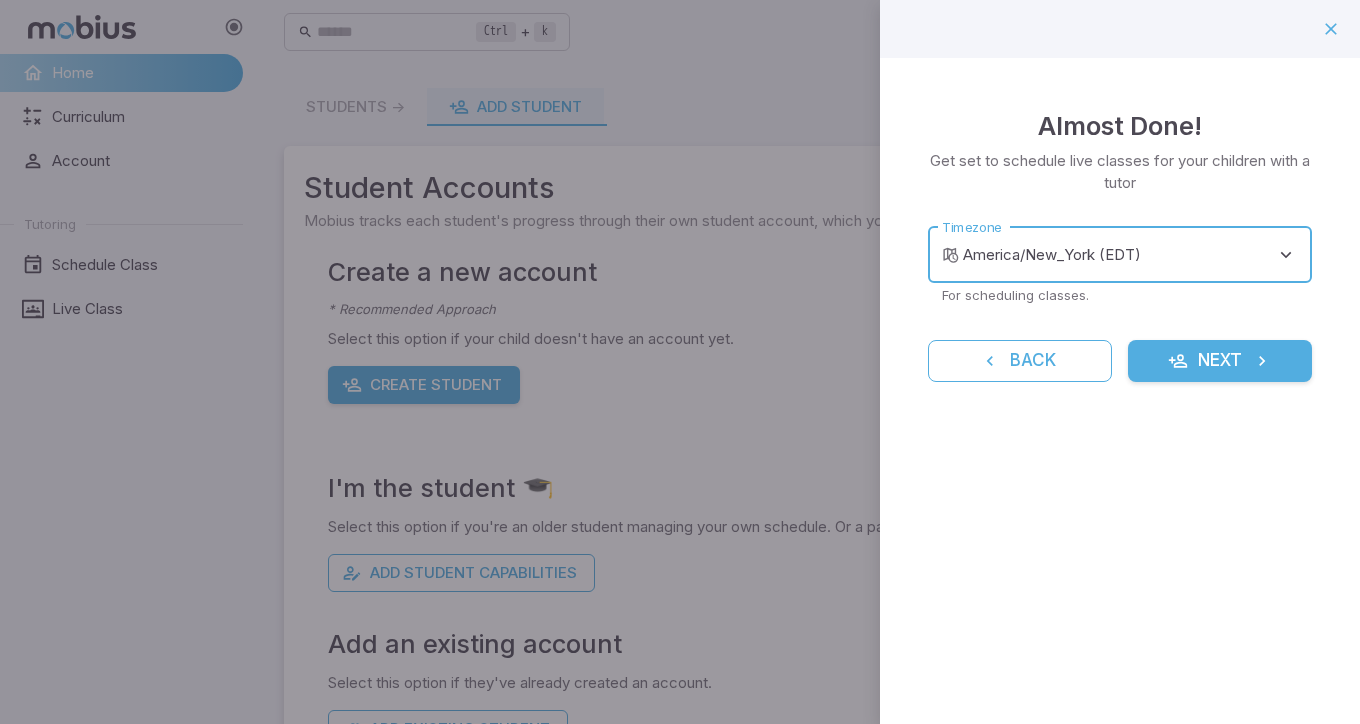 click on "Next" at bounding box center [1220, 361] 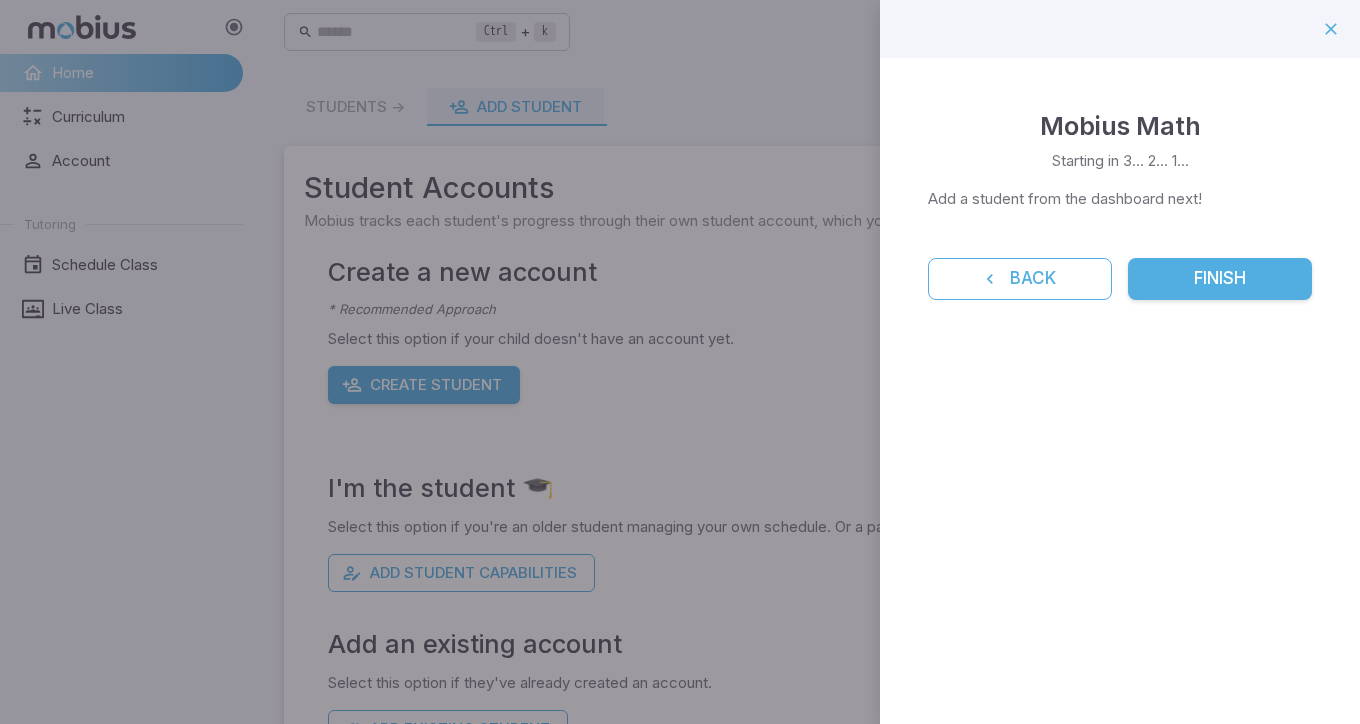 click on "Finish" at bounding box center [1220, 279] 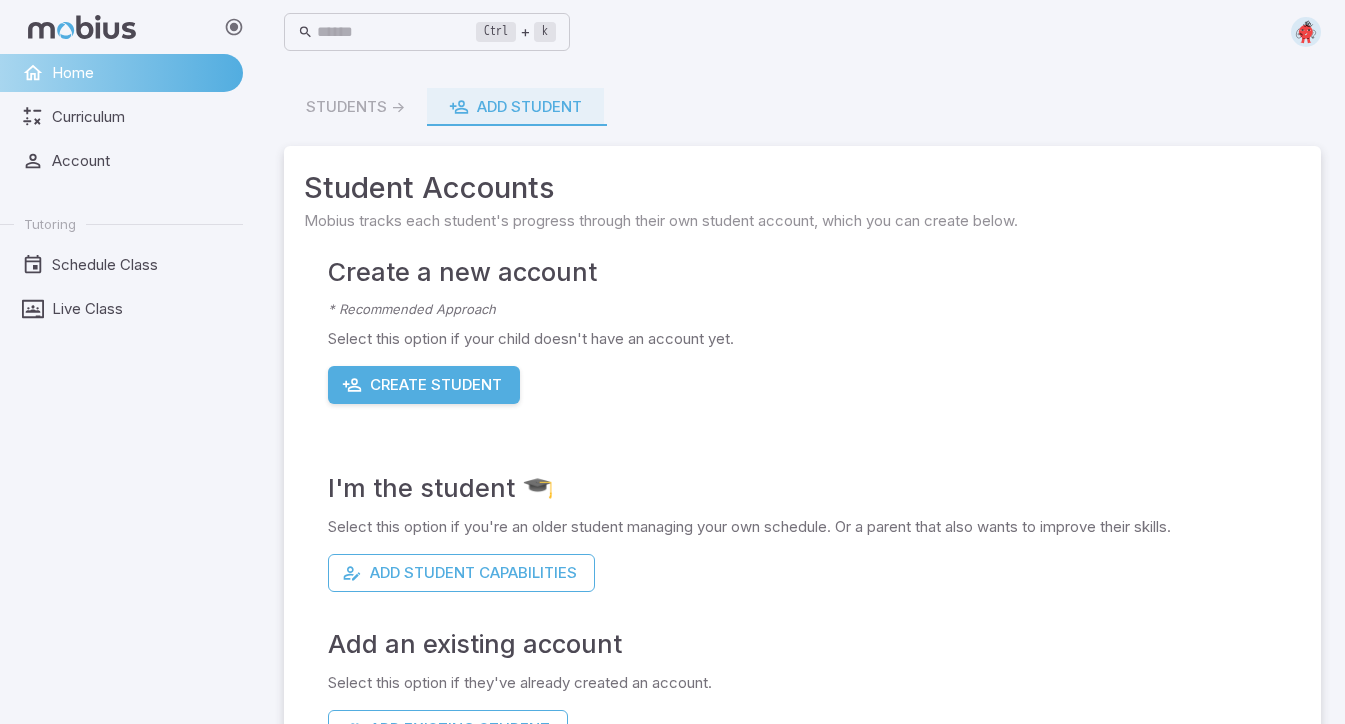 drag, startPoint x: 1003, startPoint y: 426, endPoint x: 914, endPoint y: 396, distance: 93.92018 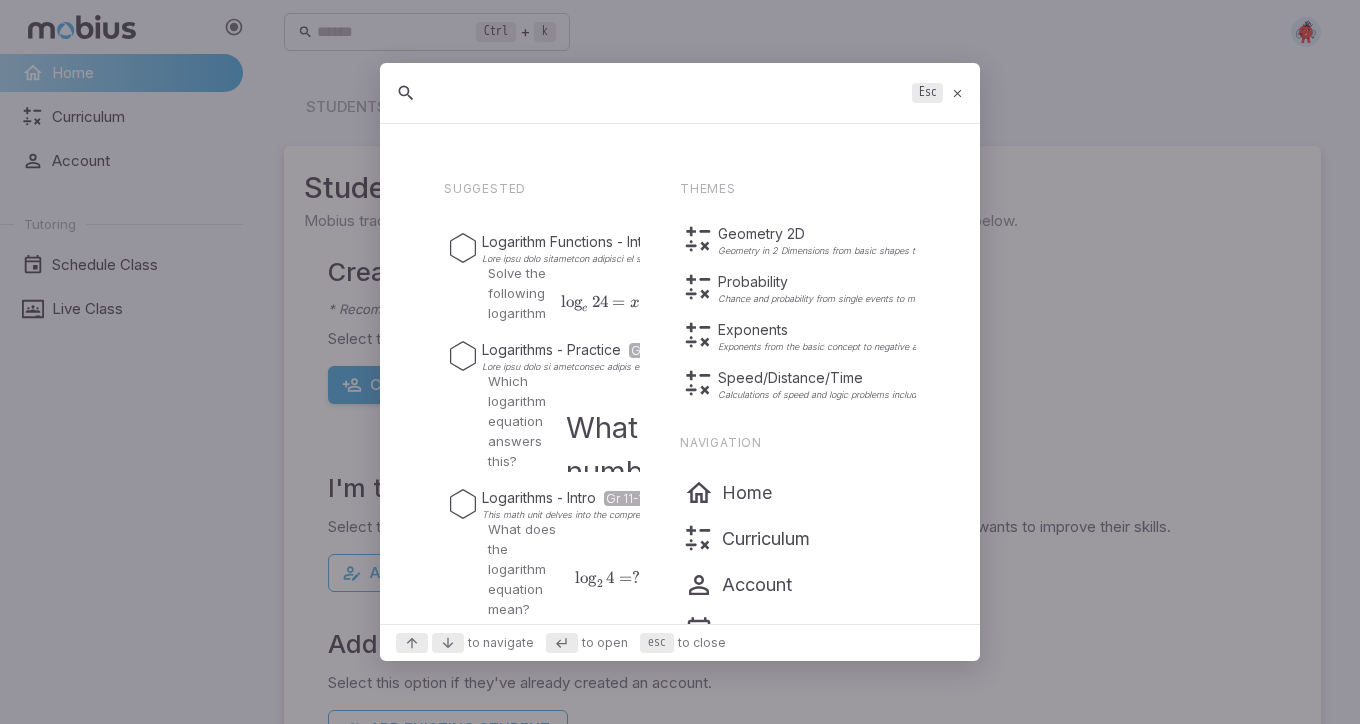 drag, startPoint x: 948, startPoint y: 80, endPoint x: 731, endPoint y: 95, distance: 217.51782 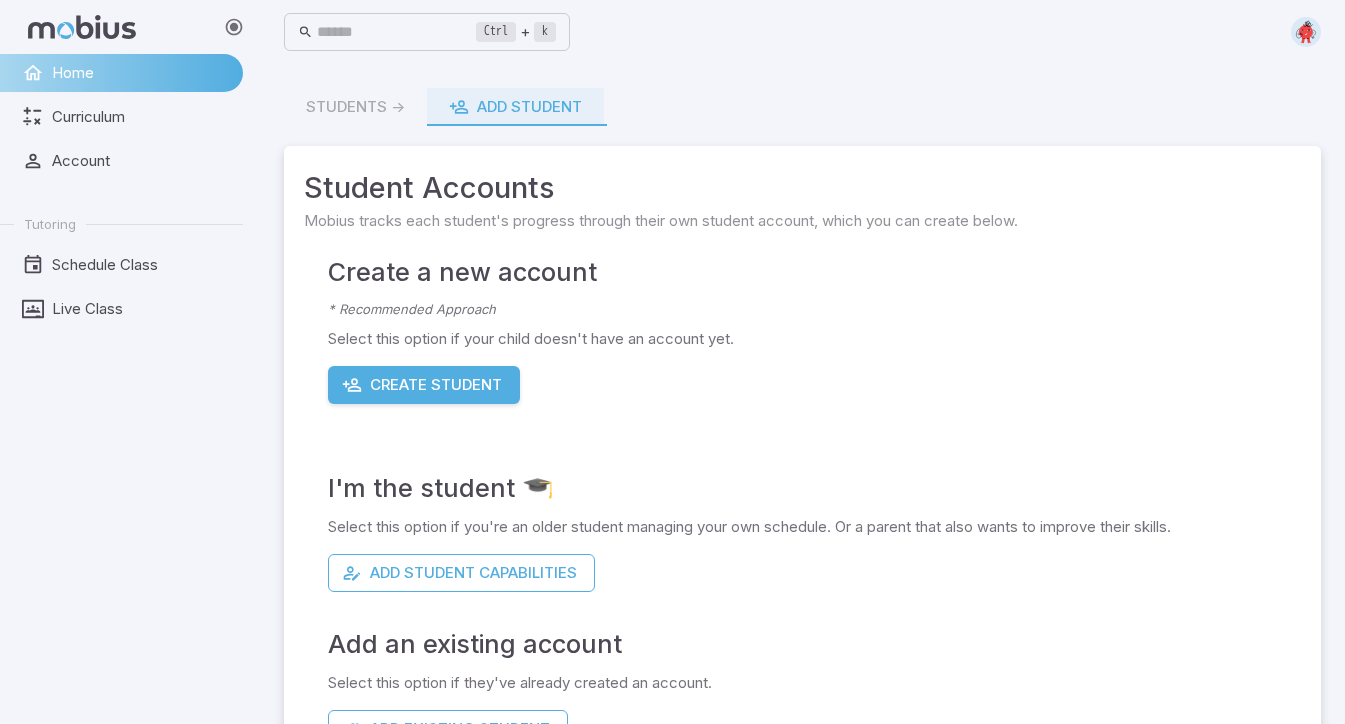 click on "Curriculum" at bounding box center (121, 117) 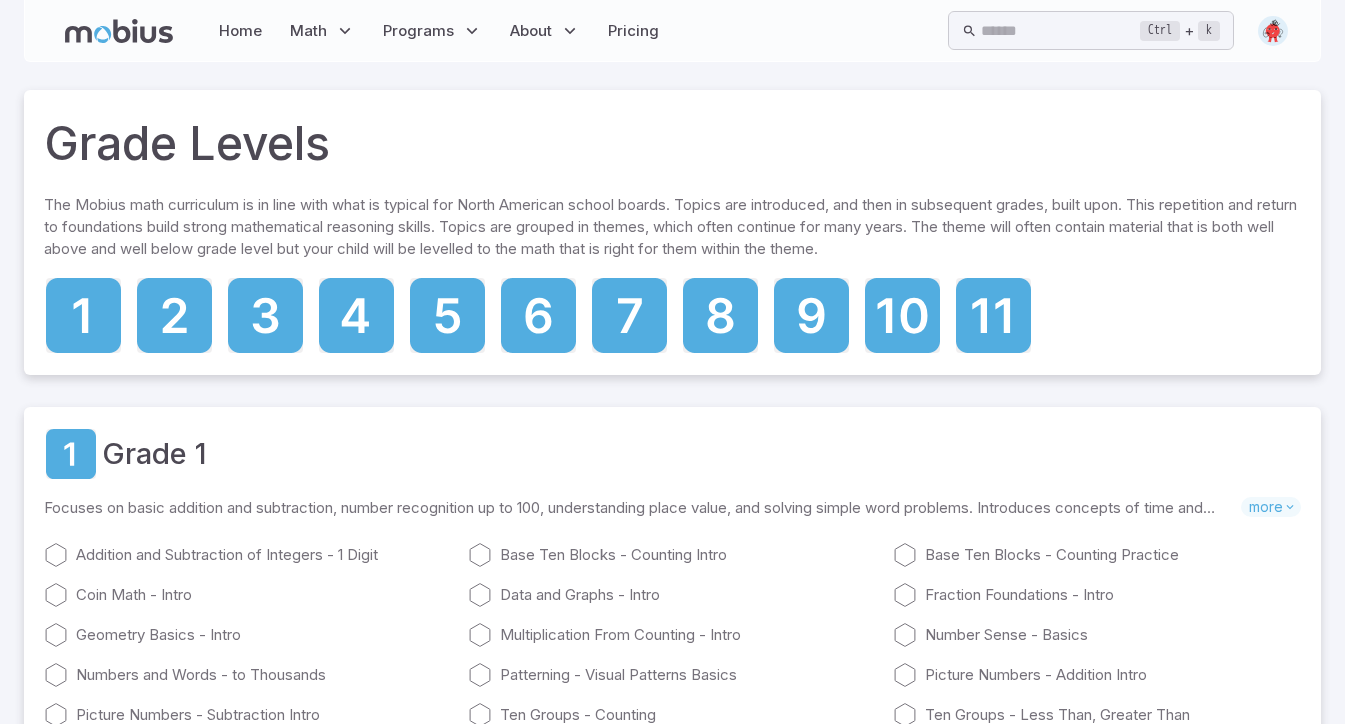 click 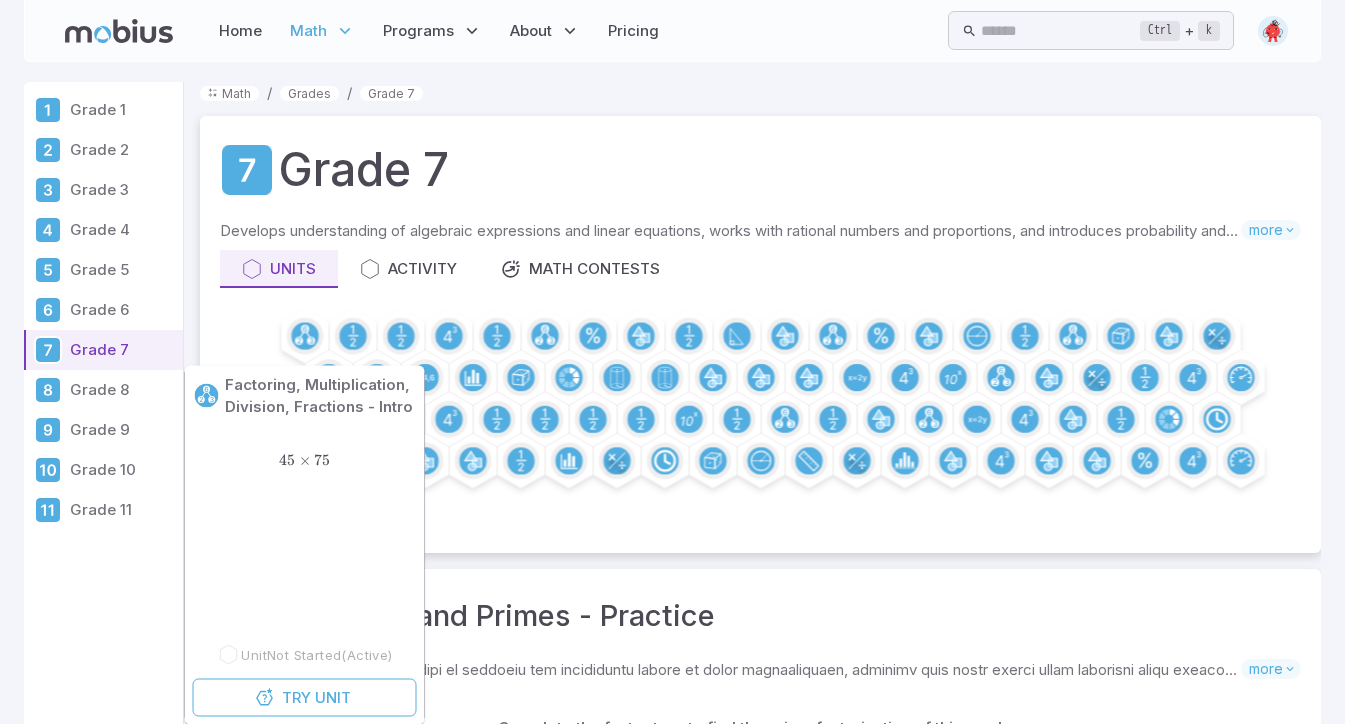 click 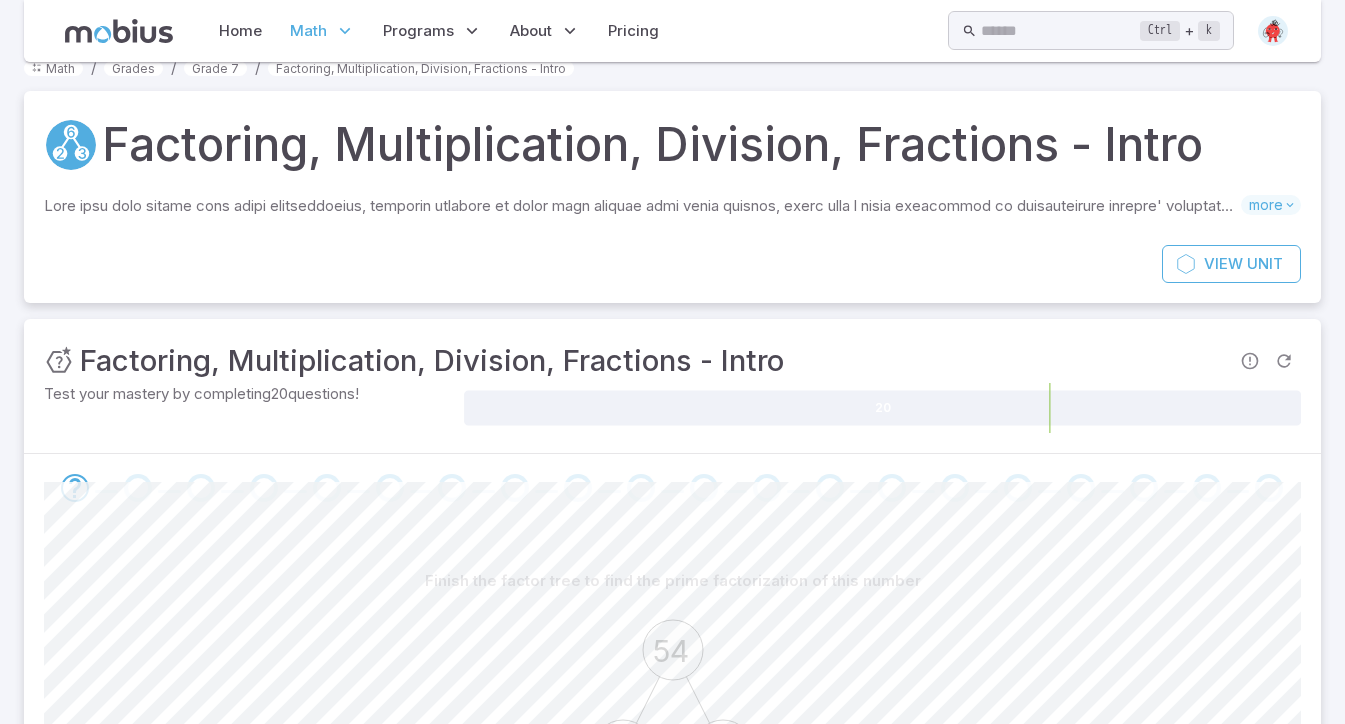 scroll, scrollTop: 0, scrollLeft: 0, axis: both 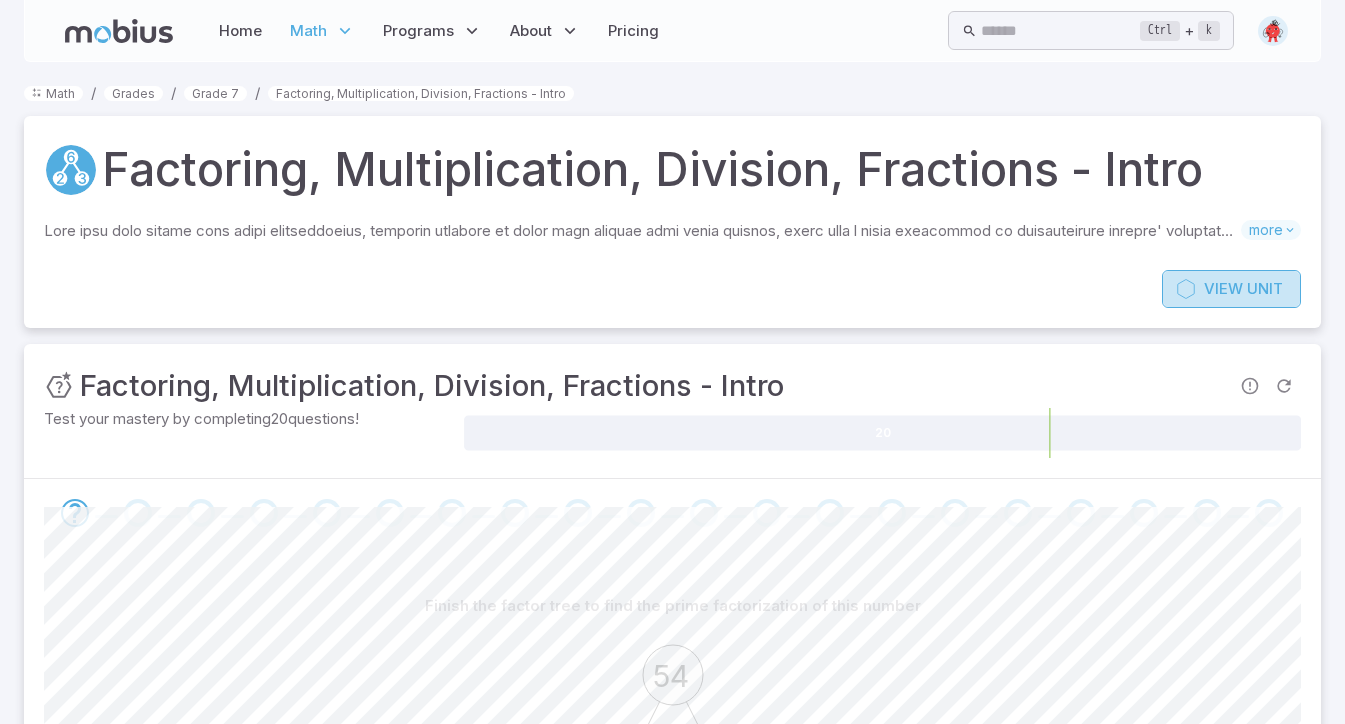 click on "View Unit" at bounding box center [1231, 289] 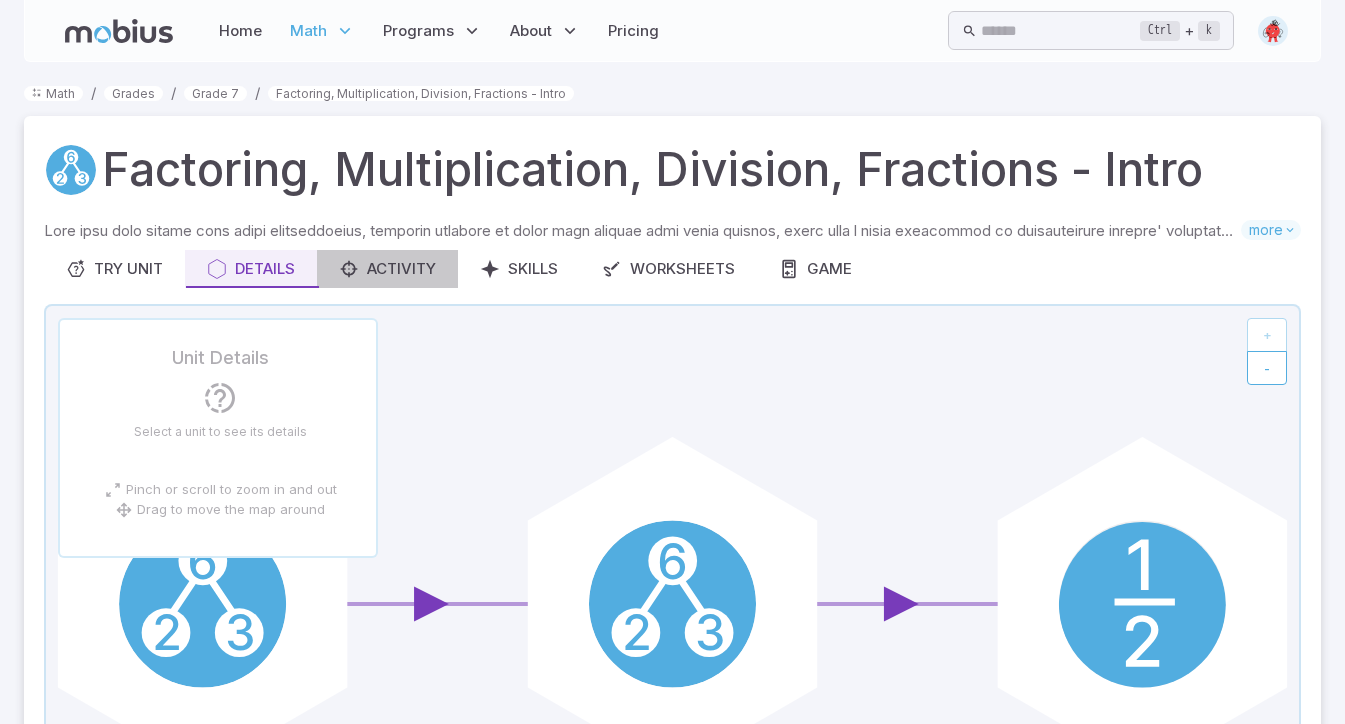 click on "Activity" at bounding box center [387, 269] 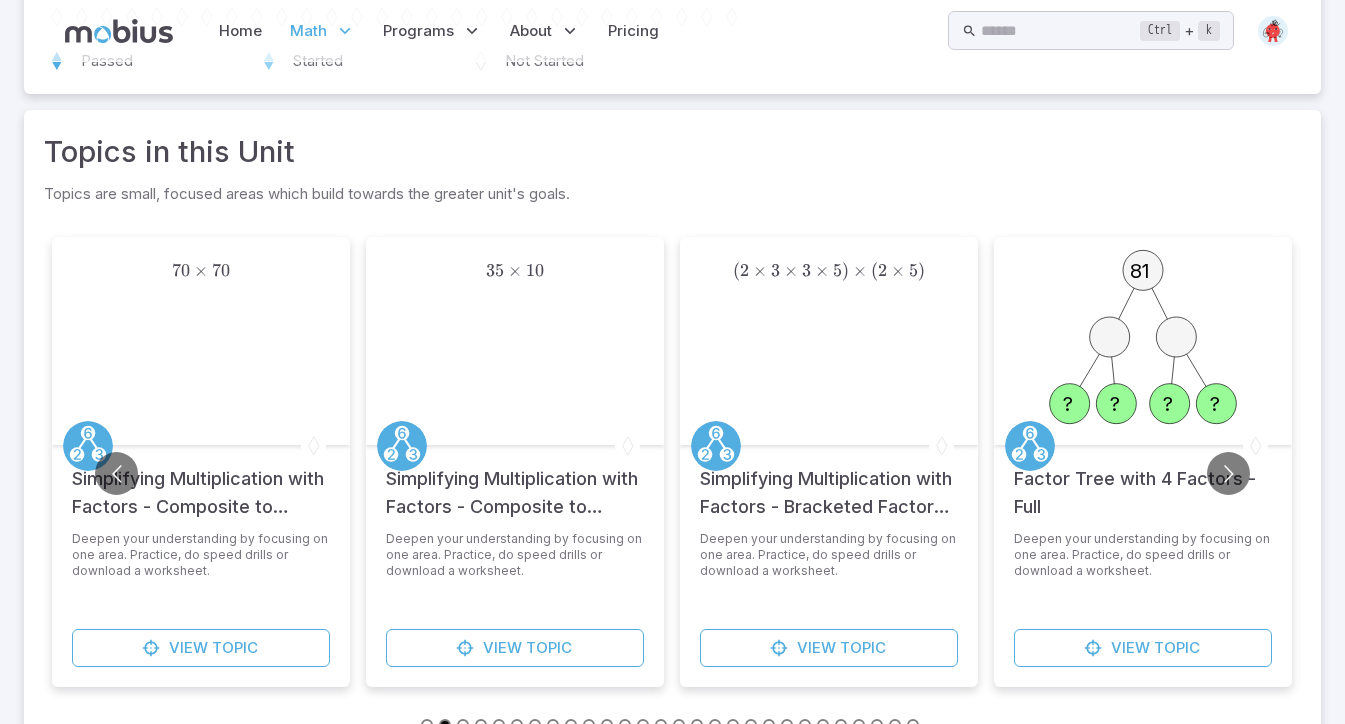 scroll, scrollTop: 0, scrollLeft: 0, axis: both 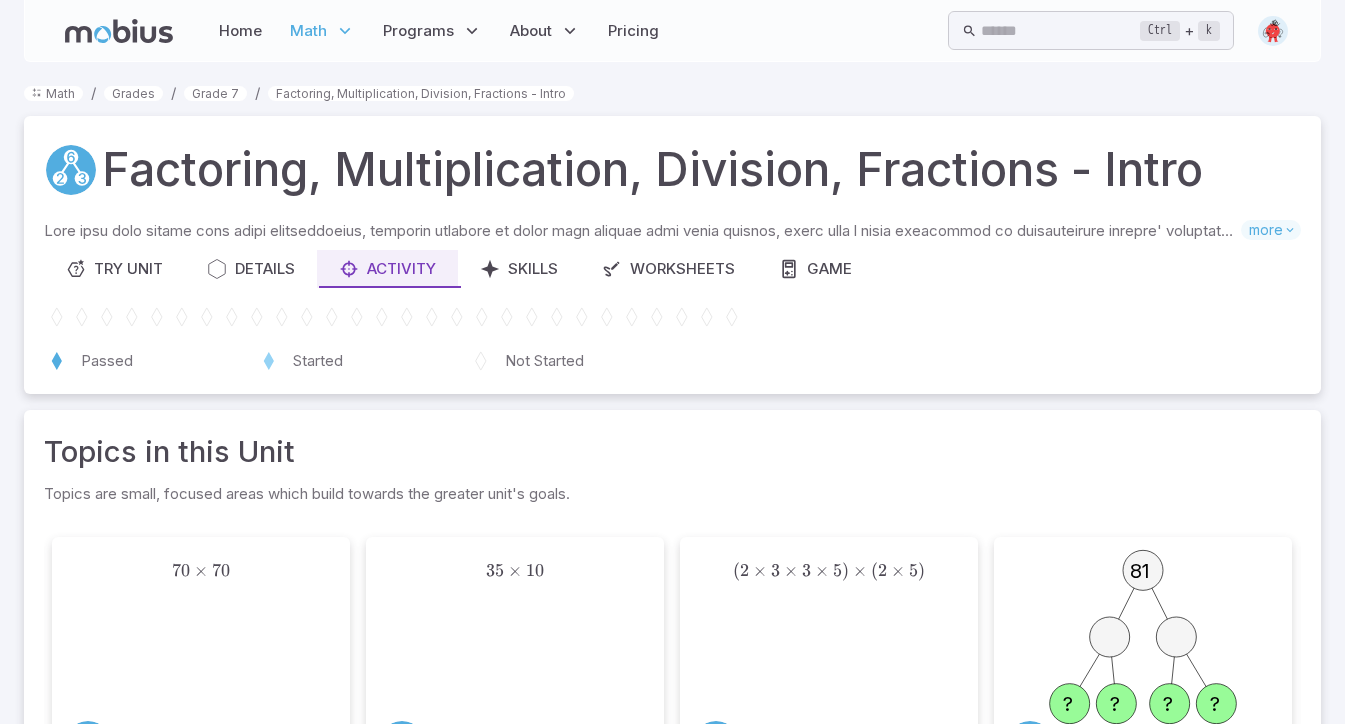 click on "Skills" at bounding box center [519, 269] 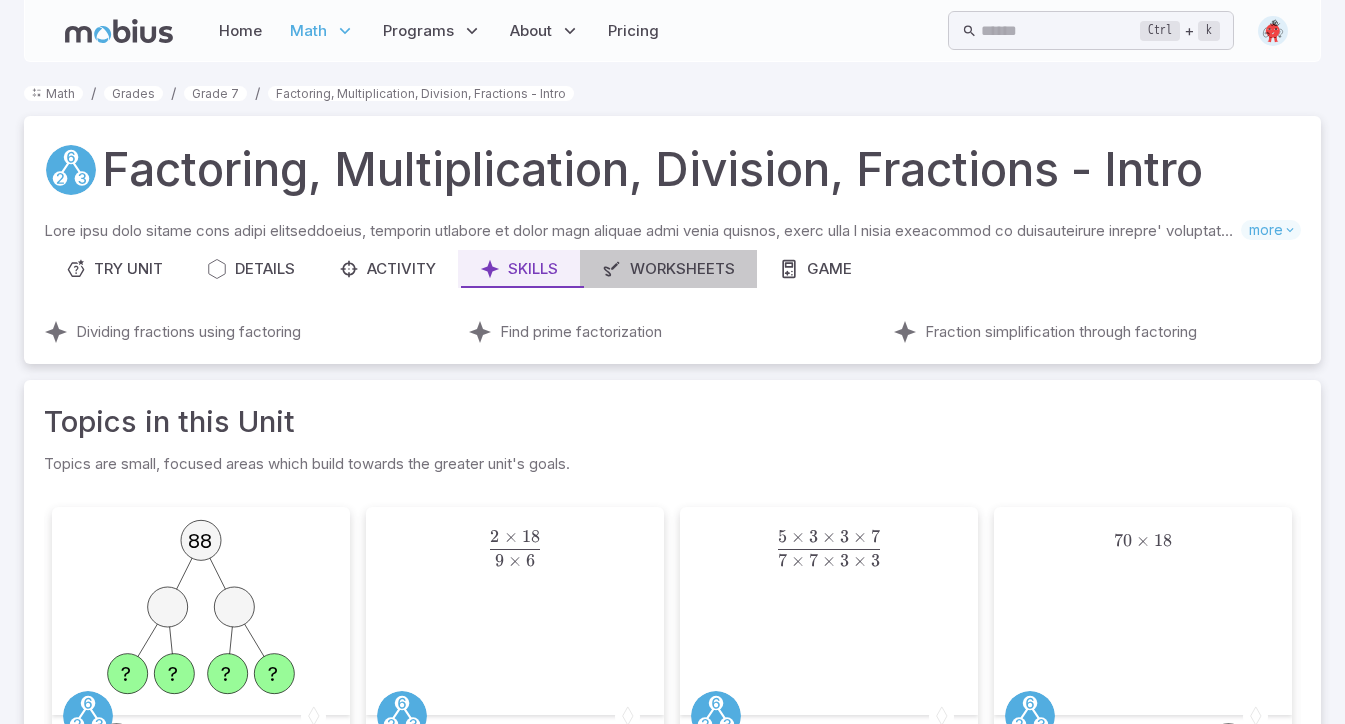 click on "Worksheets" at bounding box center [668, 269] 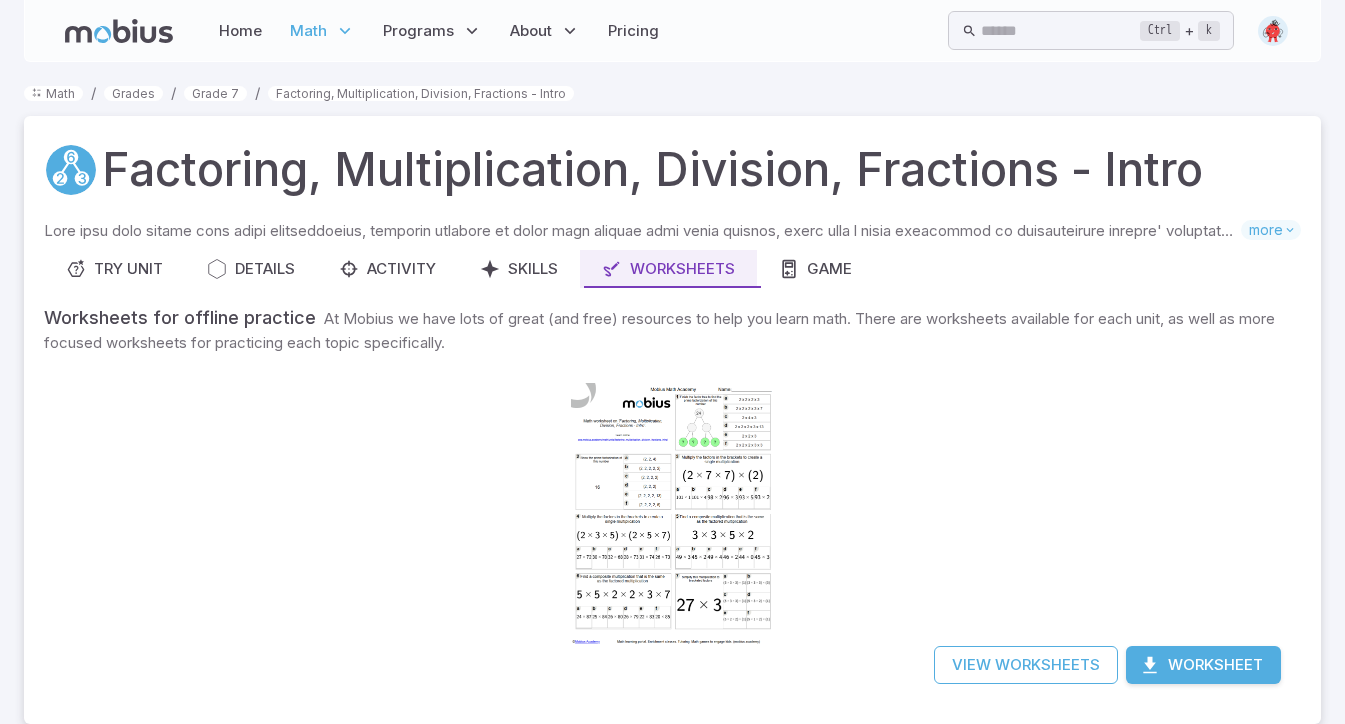 click on "Game" at bounding box center (815, 269) 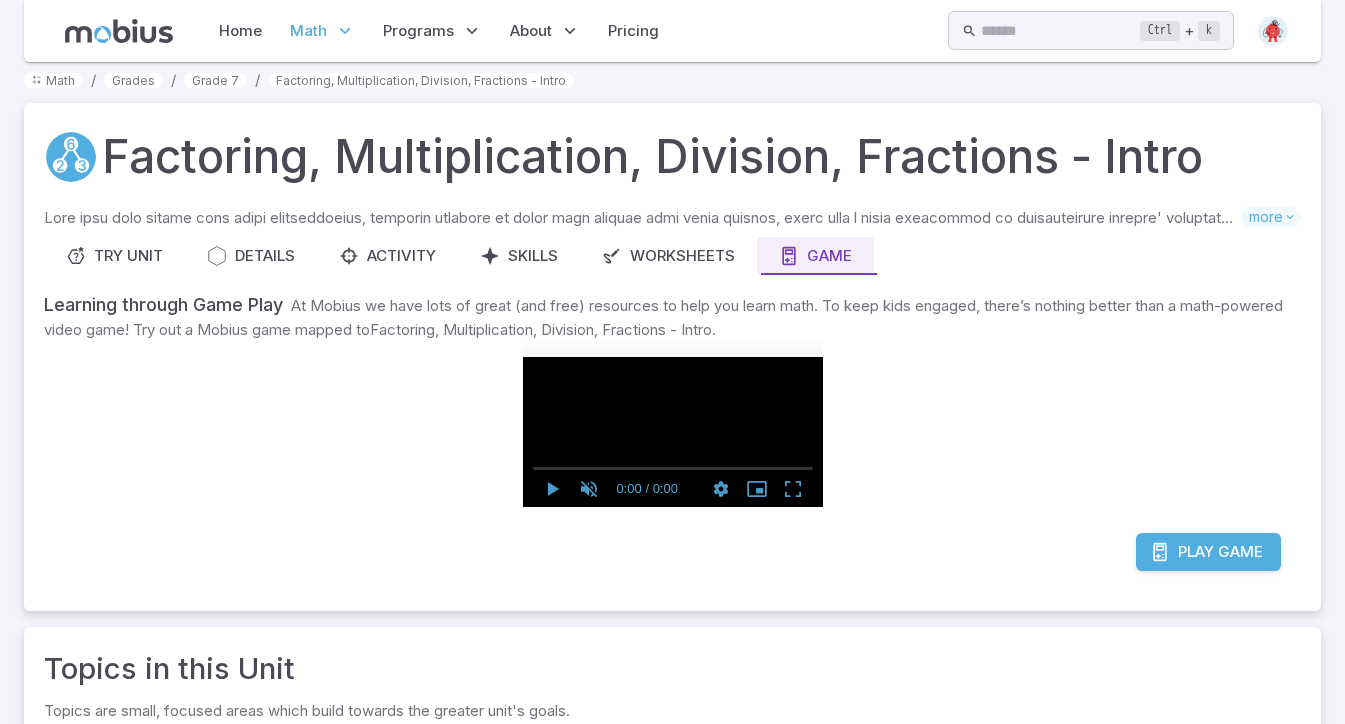 scroll, scrollTop: 0, scrollLeft: 0, axis: both 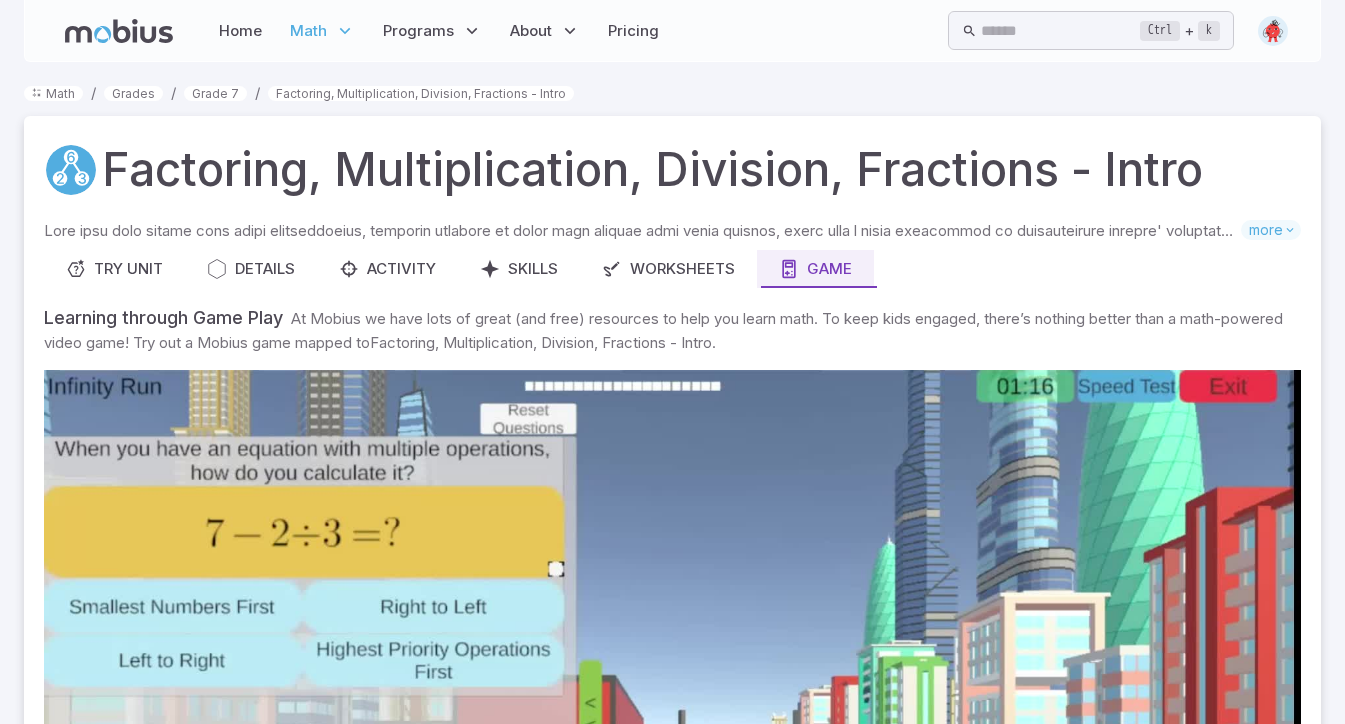 click 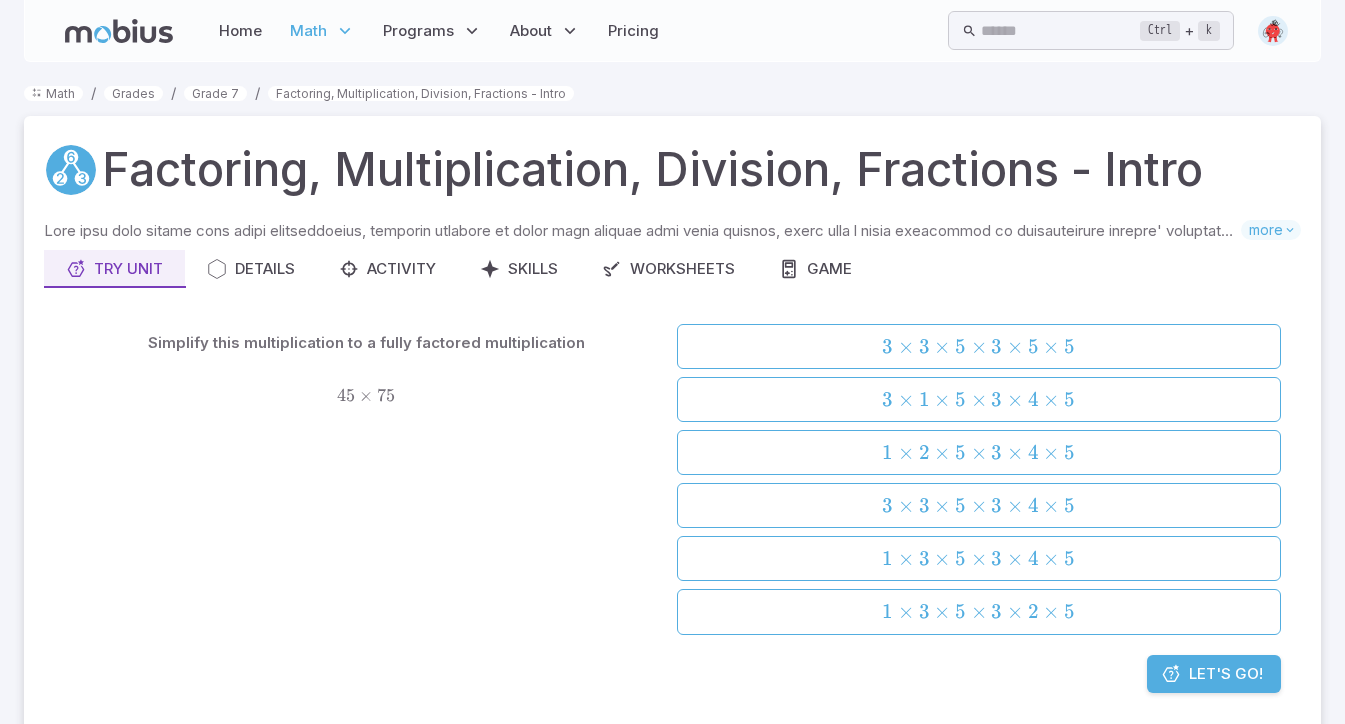 click on "Grade 7" at bounding box center [215, 93] 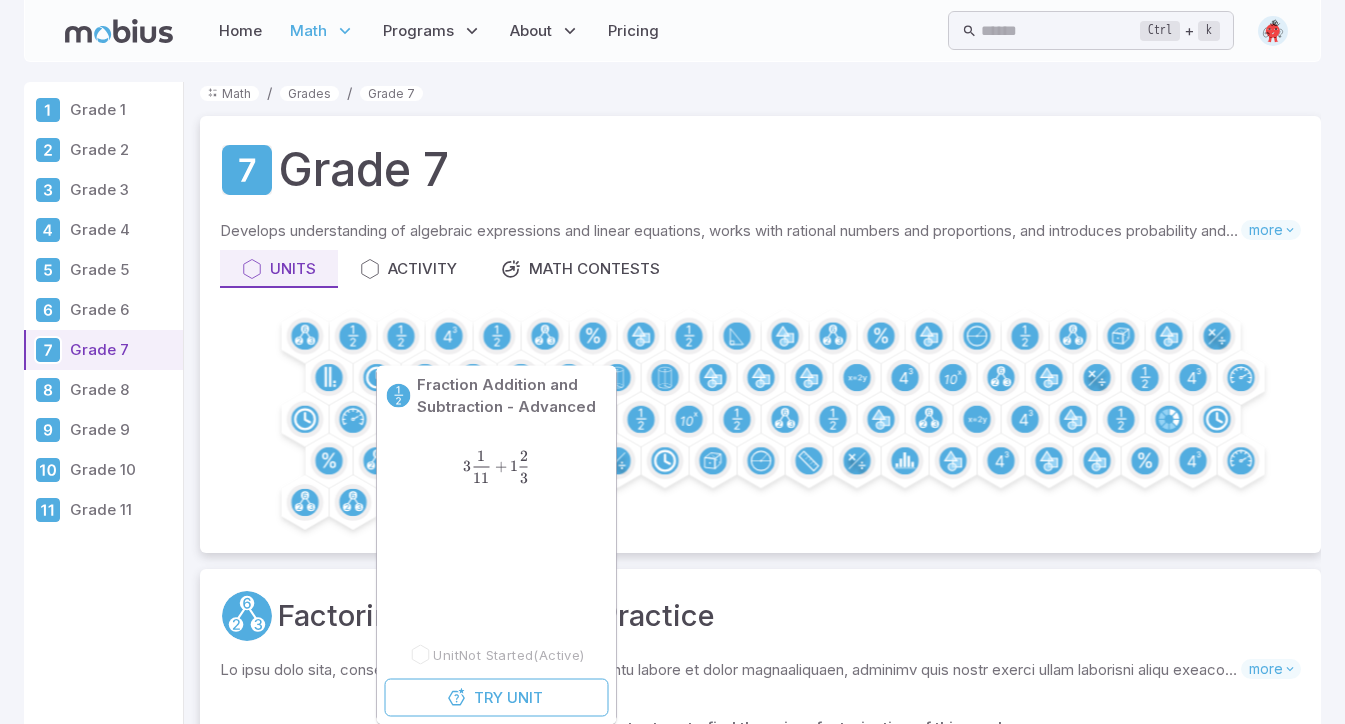 click 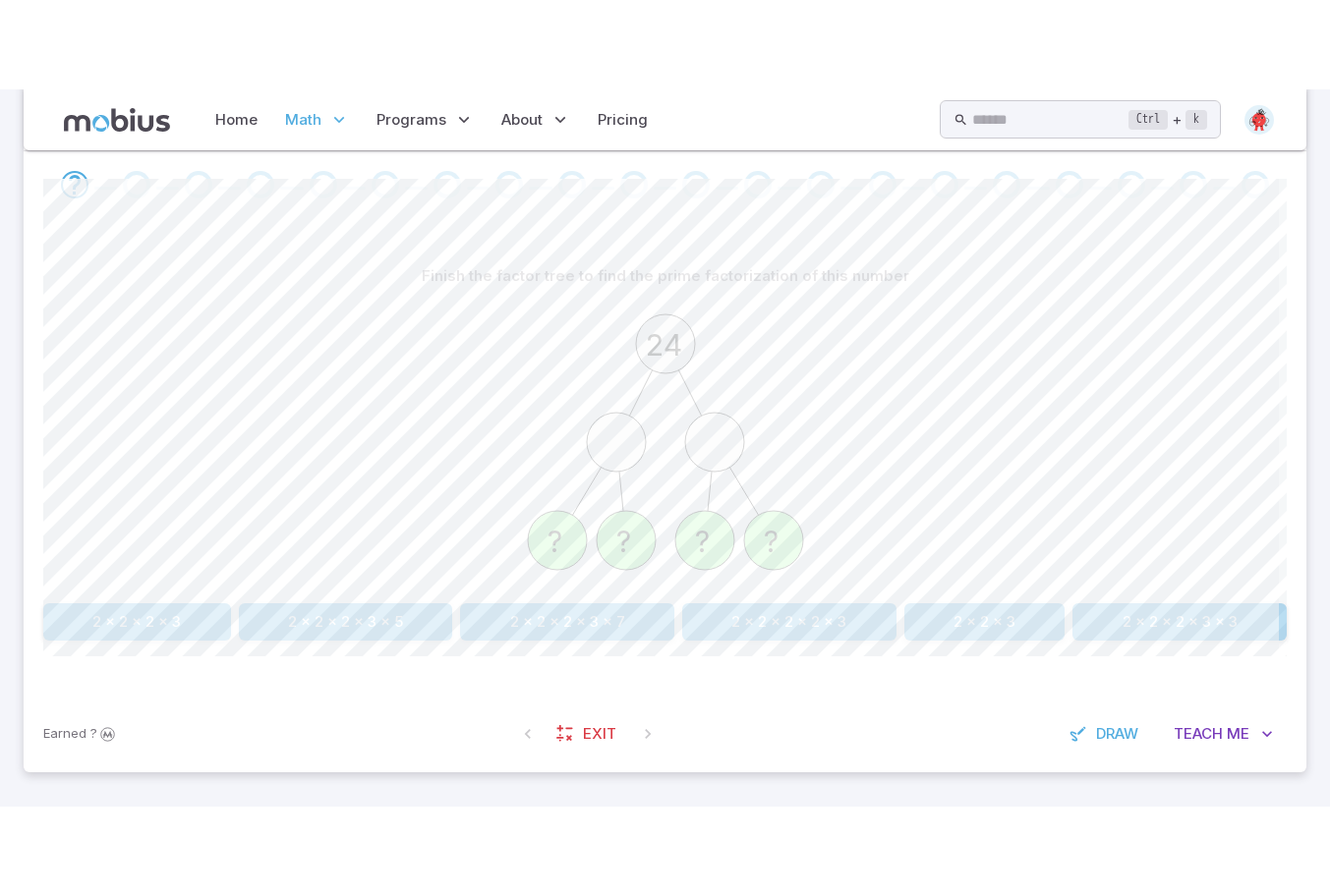 scroll, scrollTop: 230, scrollLeft: 0, axis: vertical 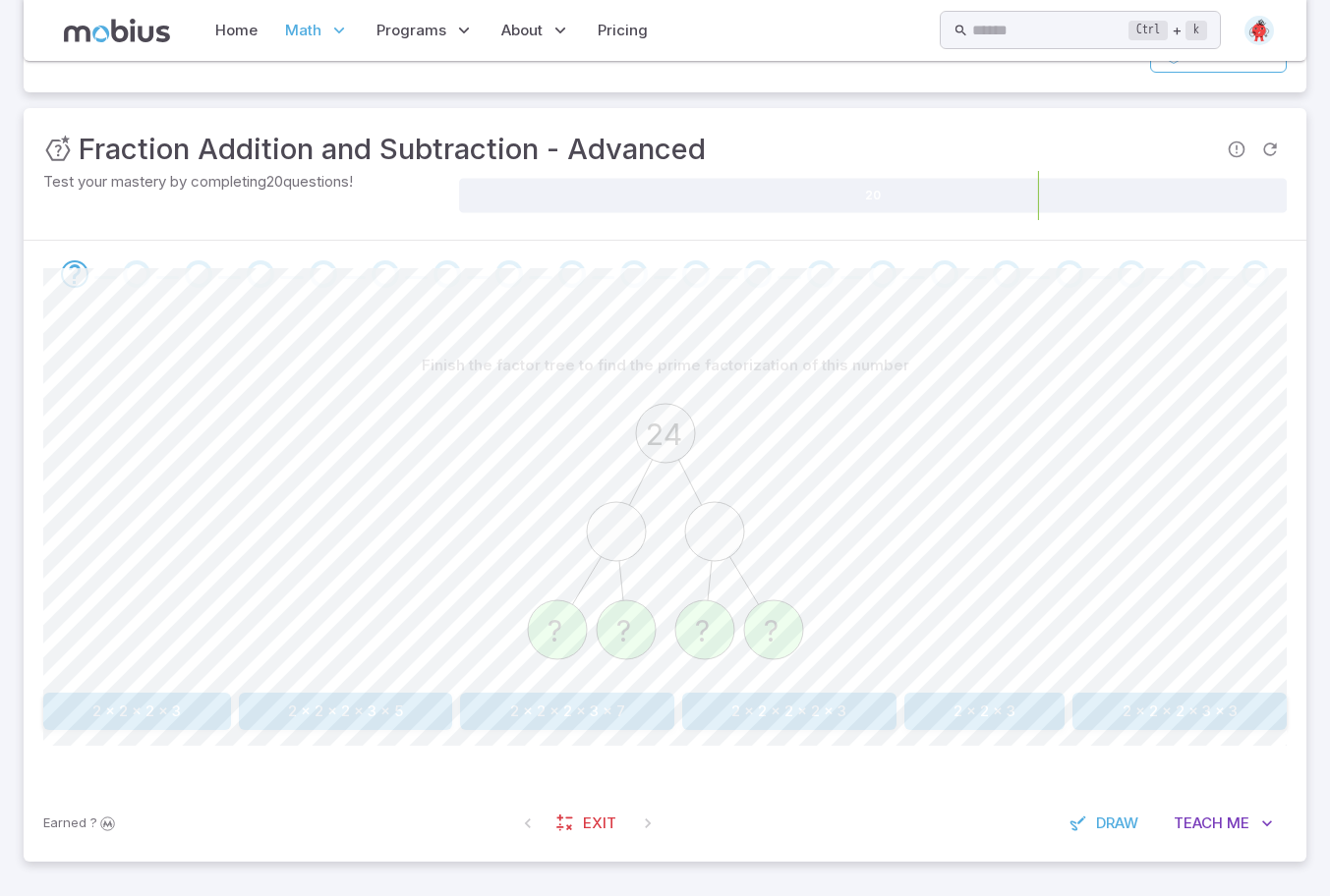 click on "2 x 2 x 2 x 3" at bounding box center (137, 711) 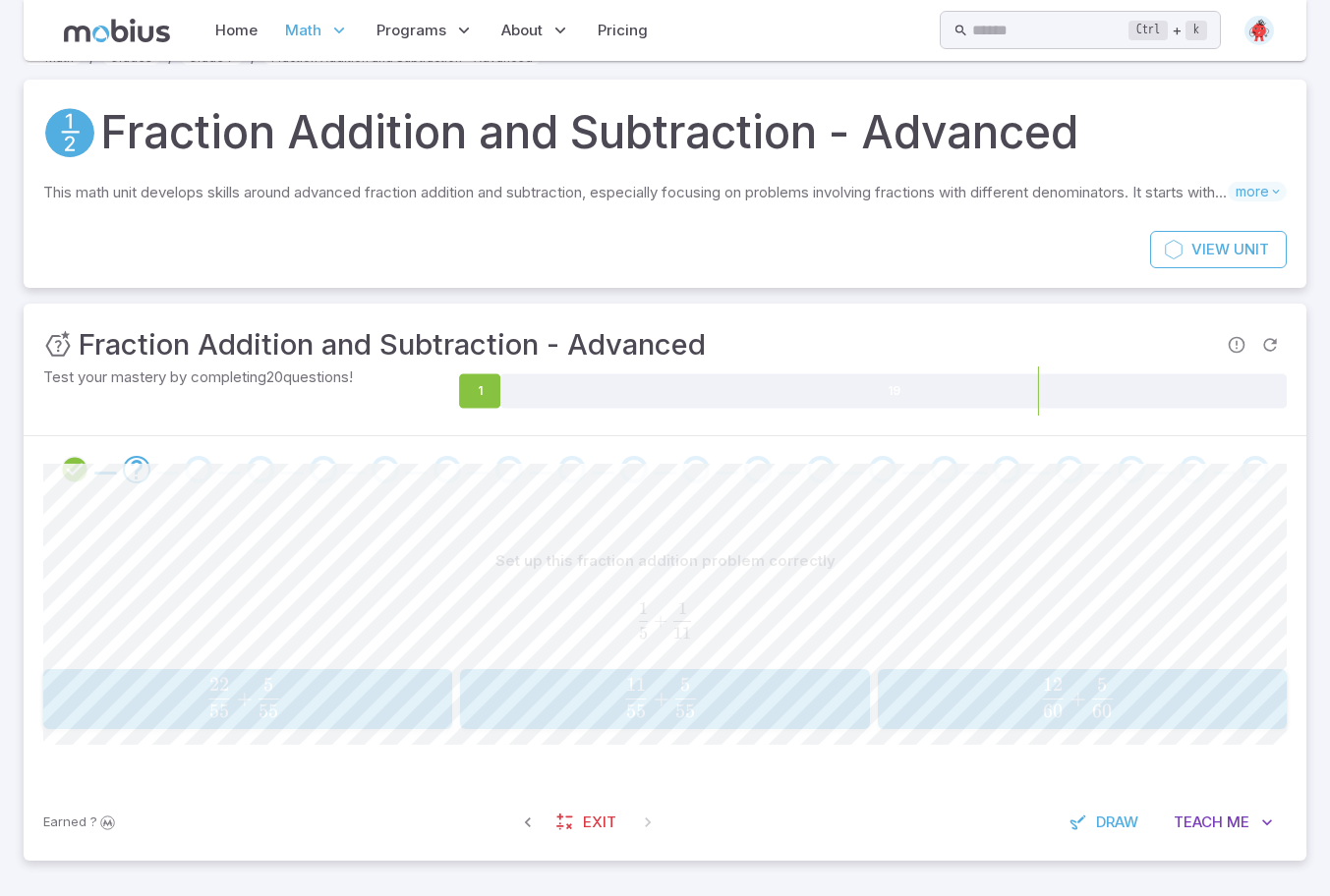 scroll, scrollTop: 34, scrollLeft: 0, axis: vertical 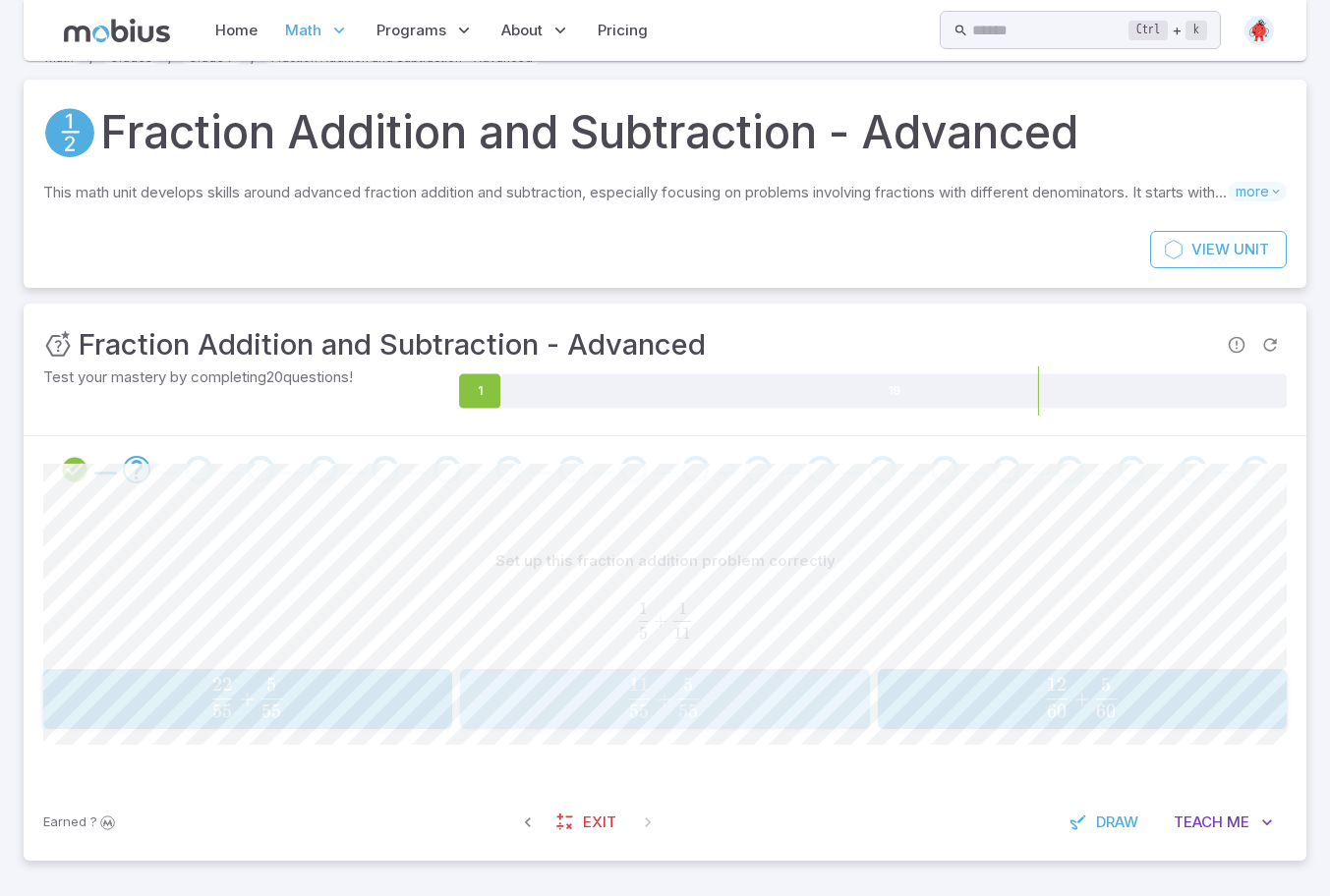 click on "11 55 + 5 55 \frac{11}{55} + \frac{5}{55} 55 11 ​ + 55 5 ​" at bounding box center [665, 700] 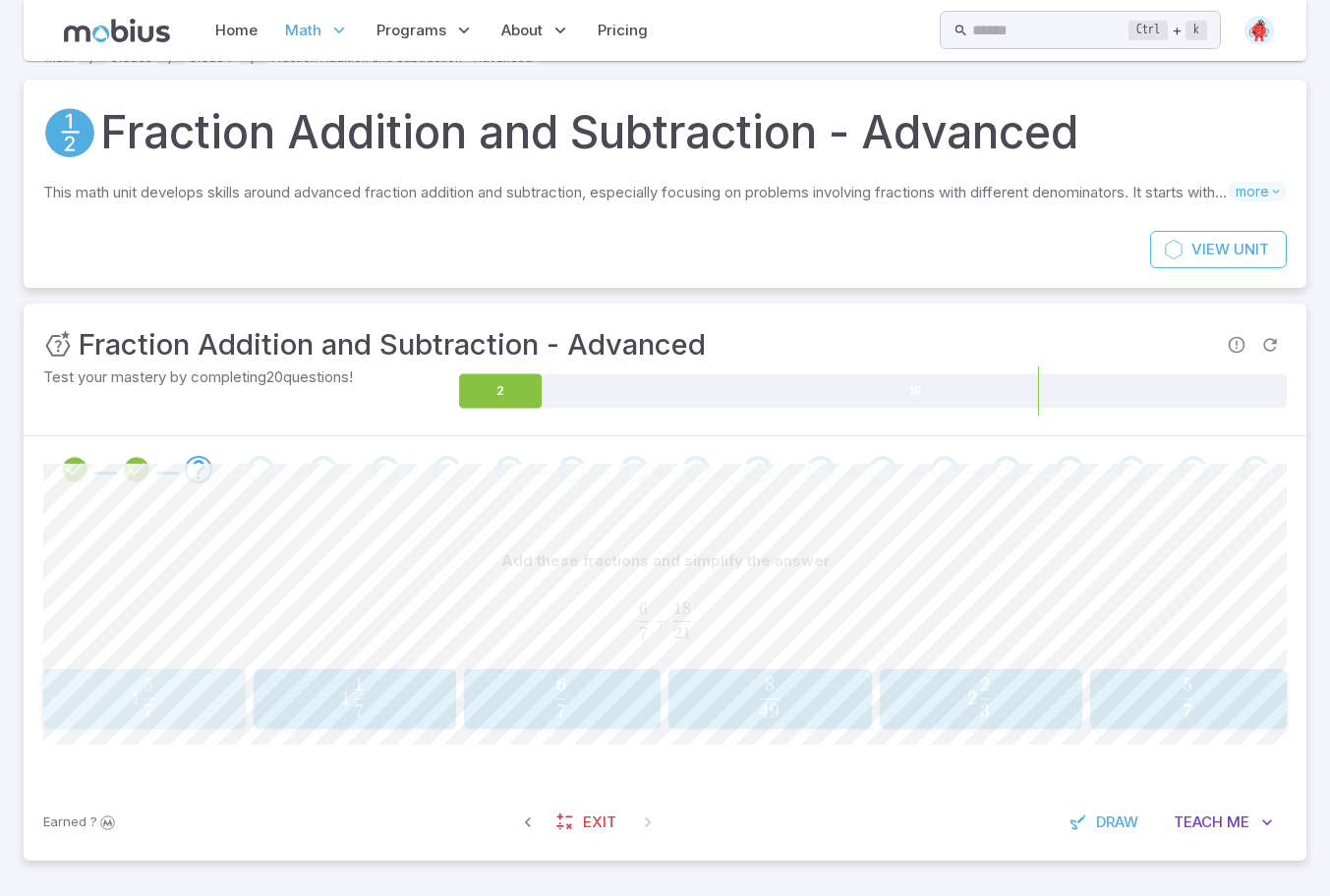 drag, startPoint x: 145, startPoint y: 700, endPoint x: 390, endPoint y: 743, distance: 248.74485 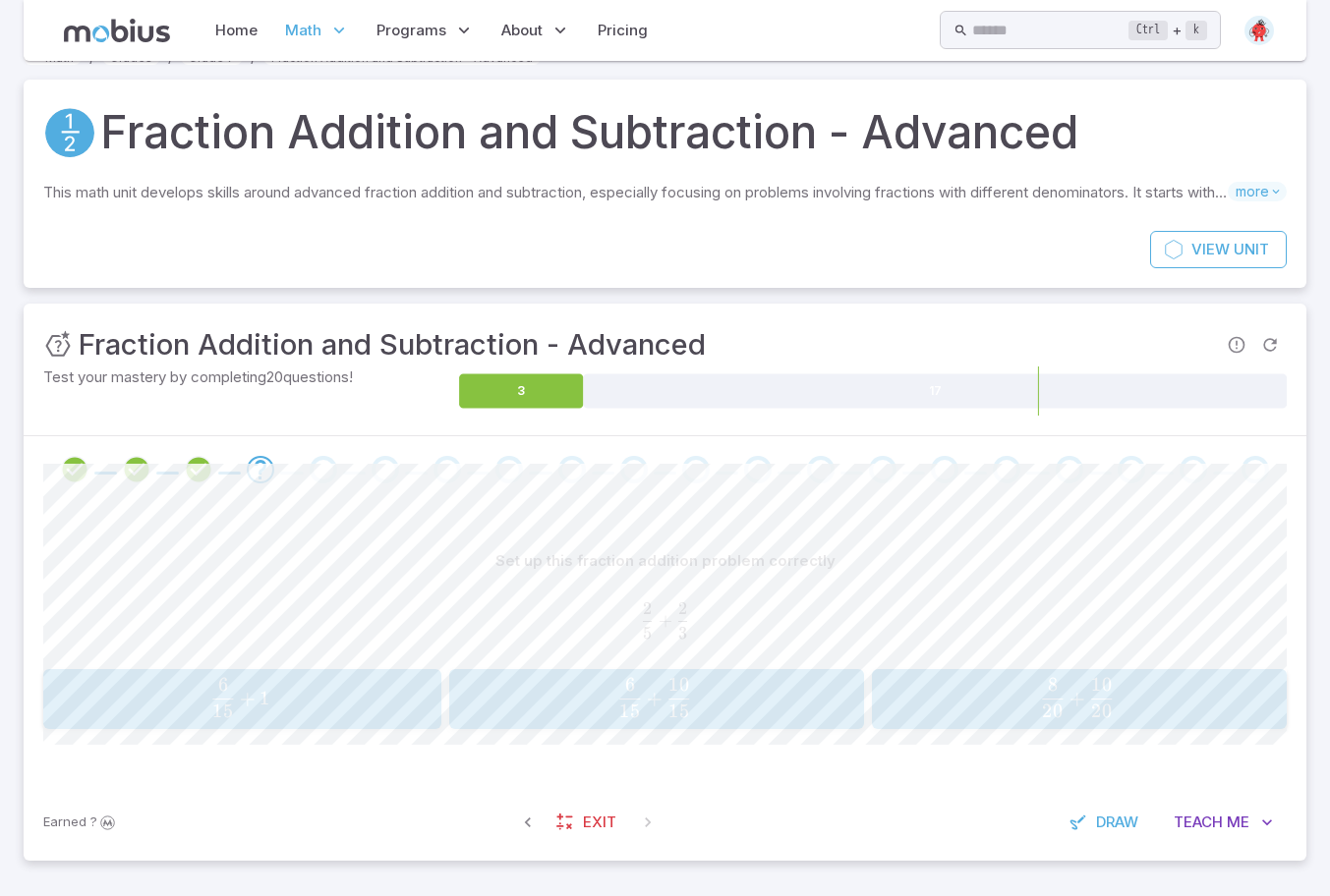 click on "15 6 ​ + 15 10 ​" at bounding box center (655, 698) 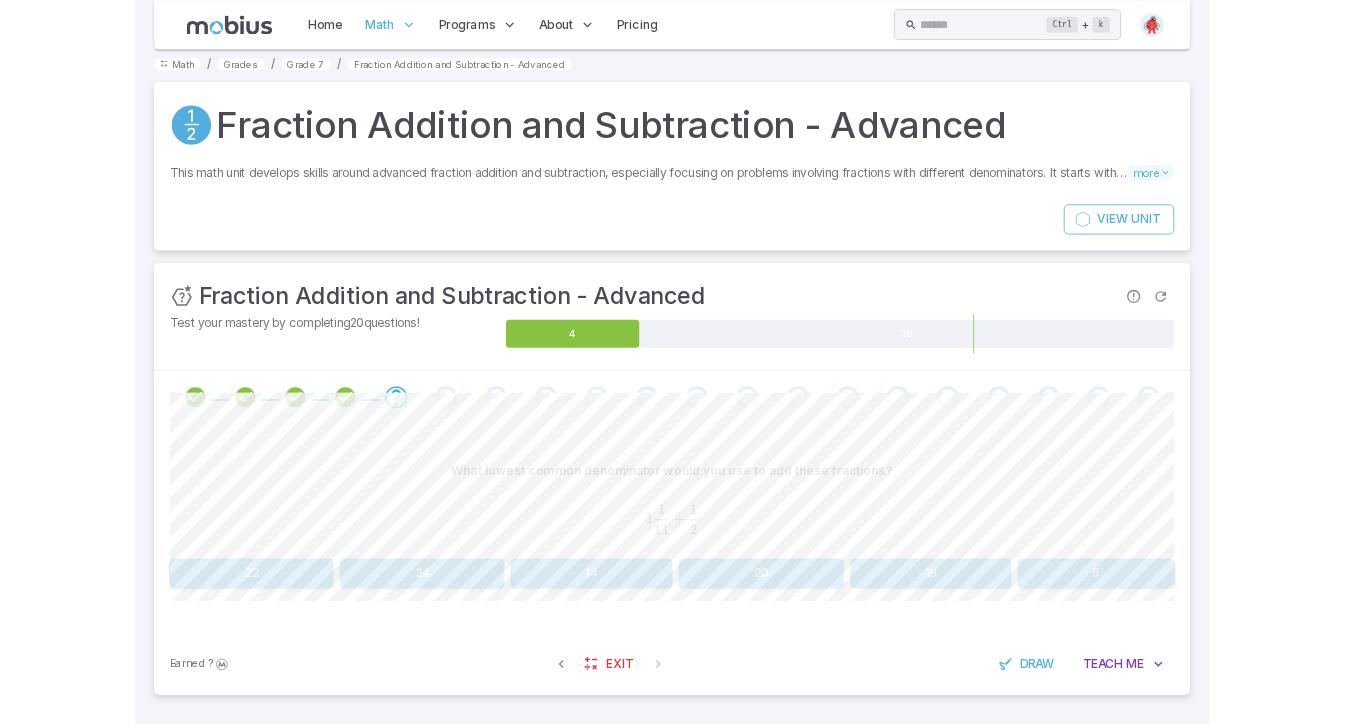 scroll, scrollTop: 11, scrollLeft: 0, axis: vertical 